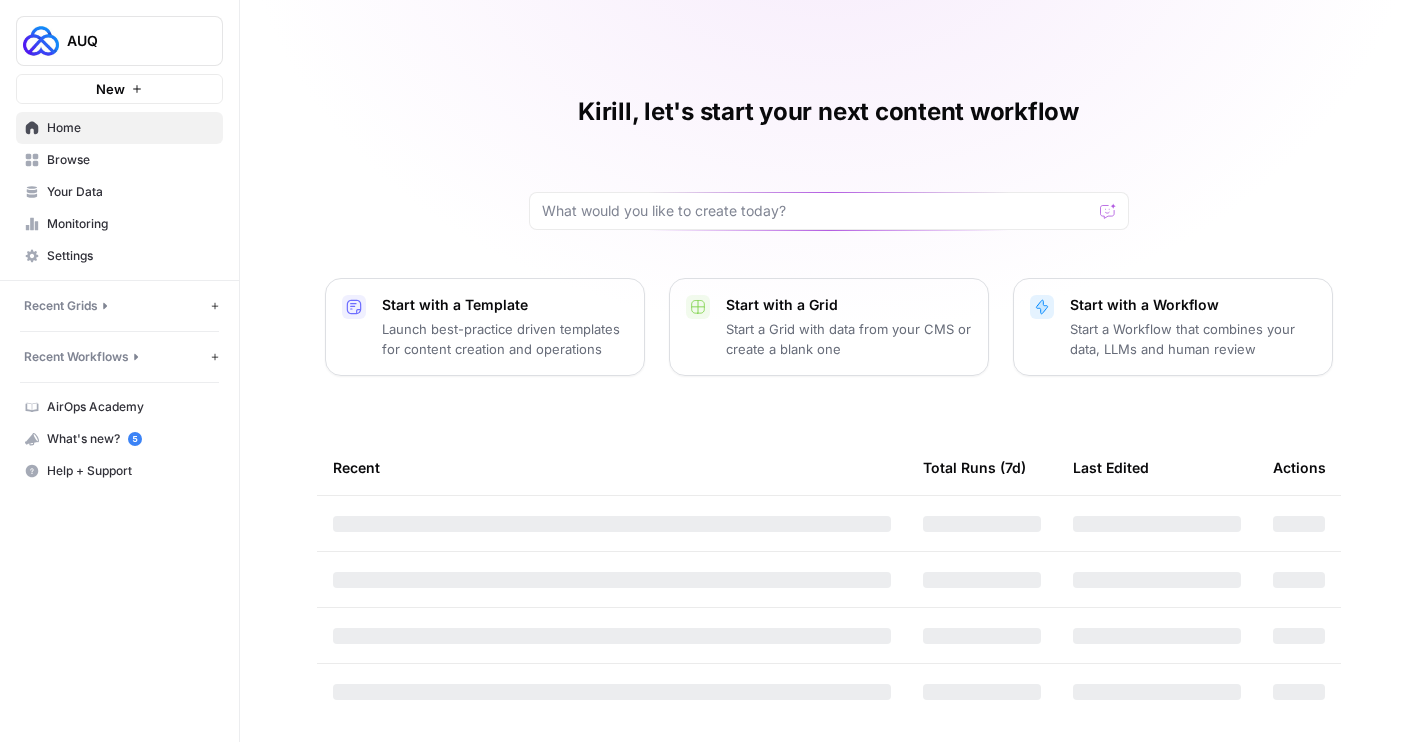 scroll, scrollTop: 0, scrollLeft: 0, axis: both 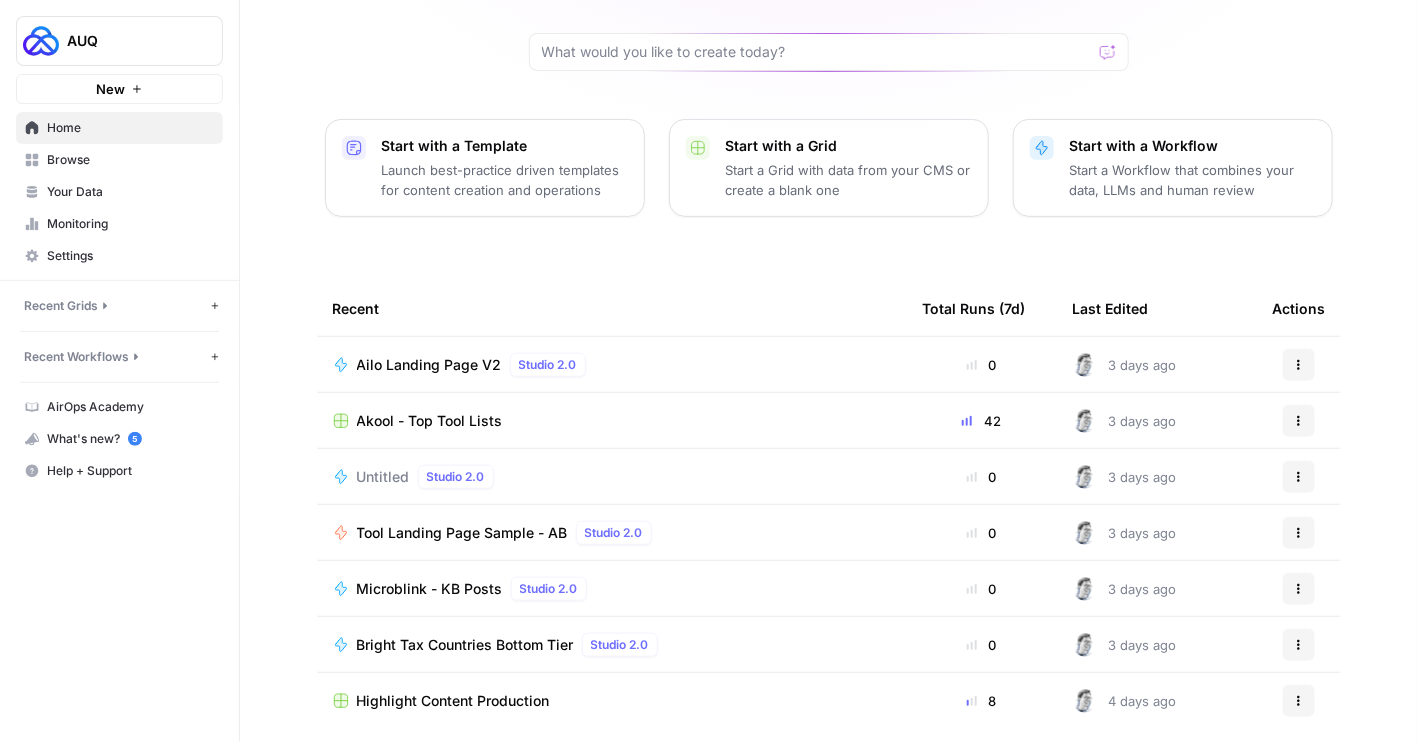 click on "Akool - Top Tool Lists" at bounding box center (430, 421) 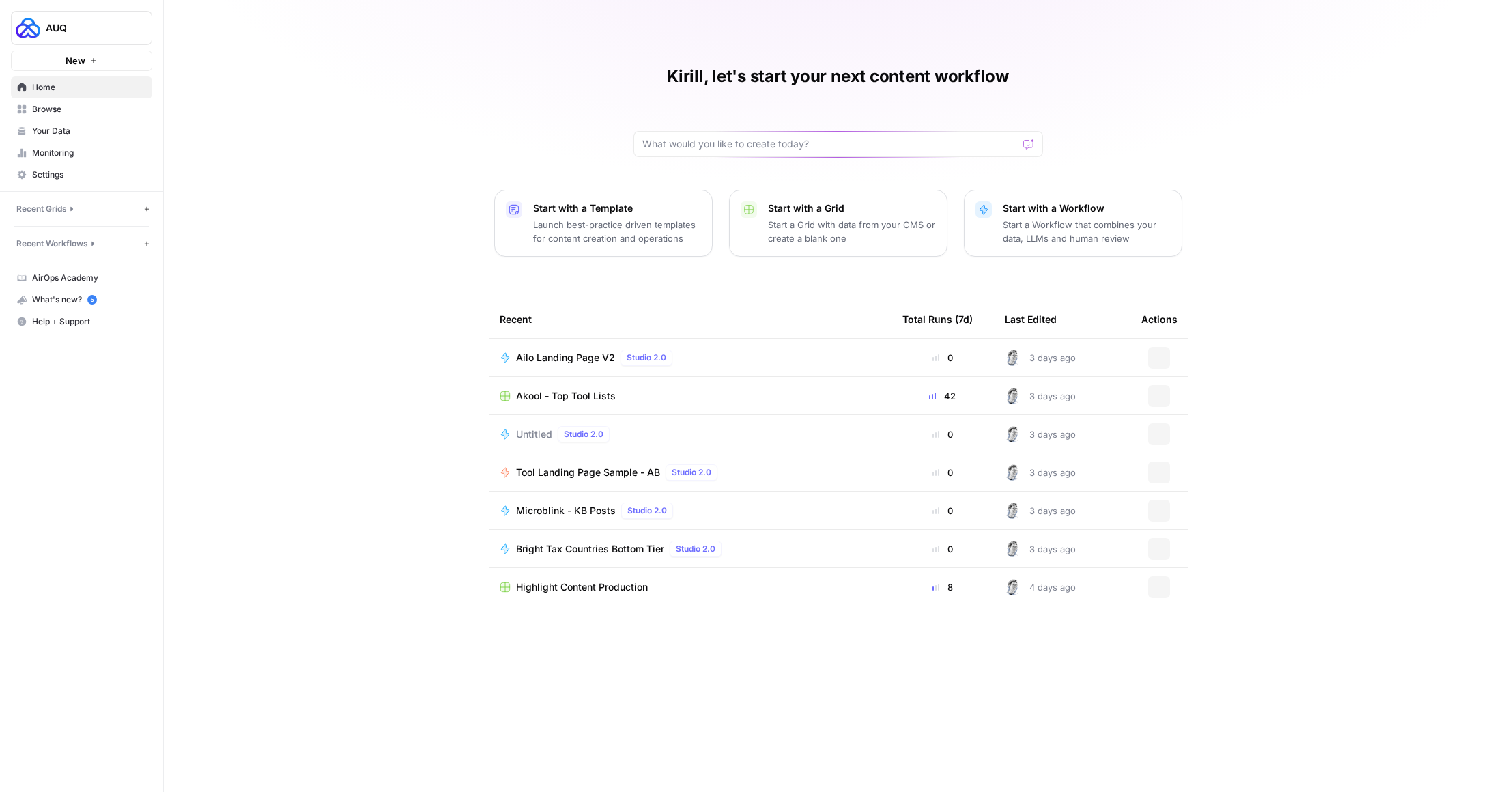 scroll, scrollTop: 0, scrollLeft: 0, axis: both 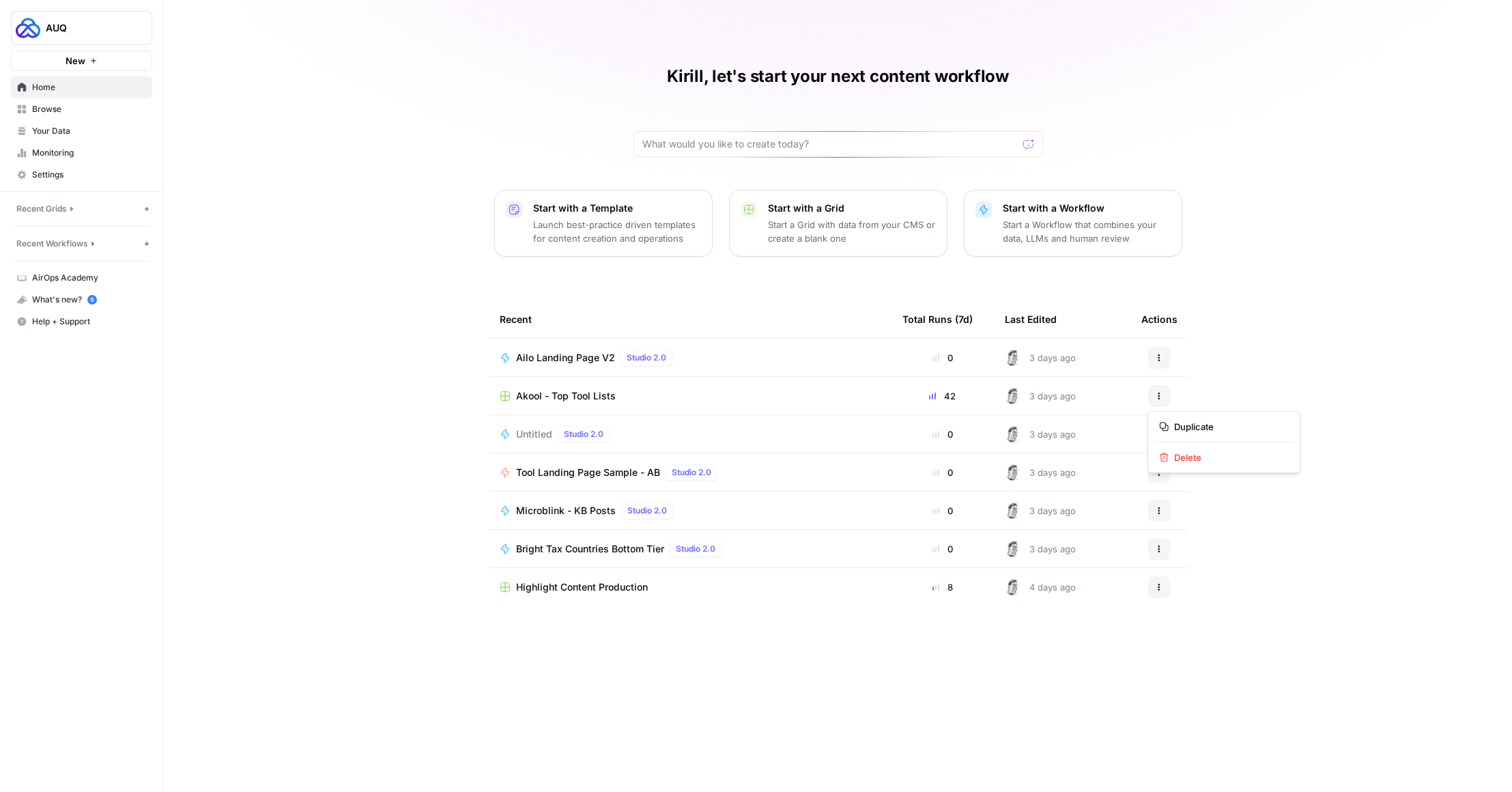 click on "Actions" at bounding box center [1159, 396] 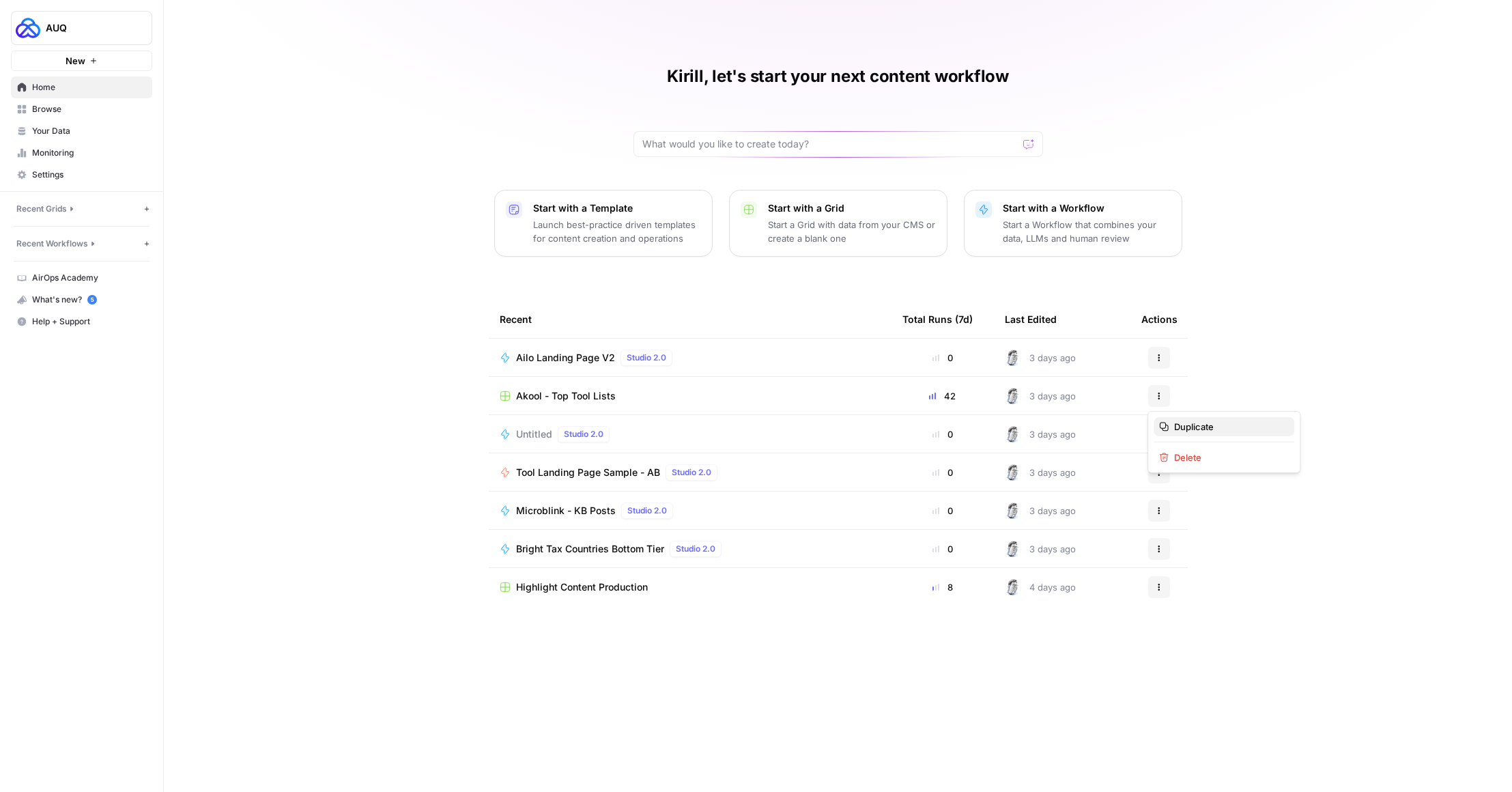 click on "Duplicate" at bounding box center (1194, 427) 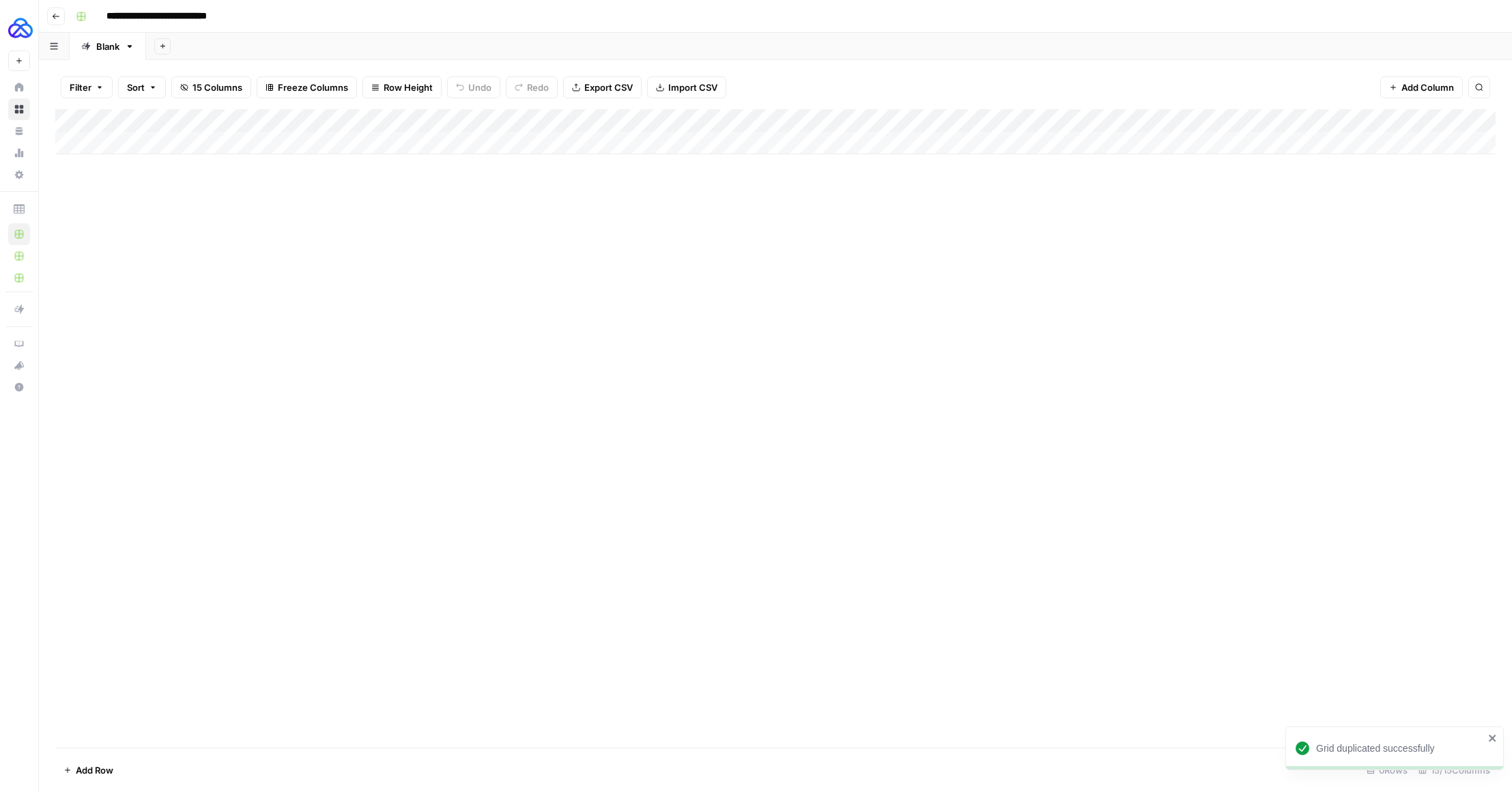 click on "**********" at bounding box center [173, 16] 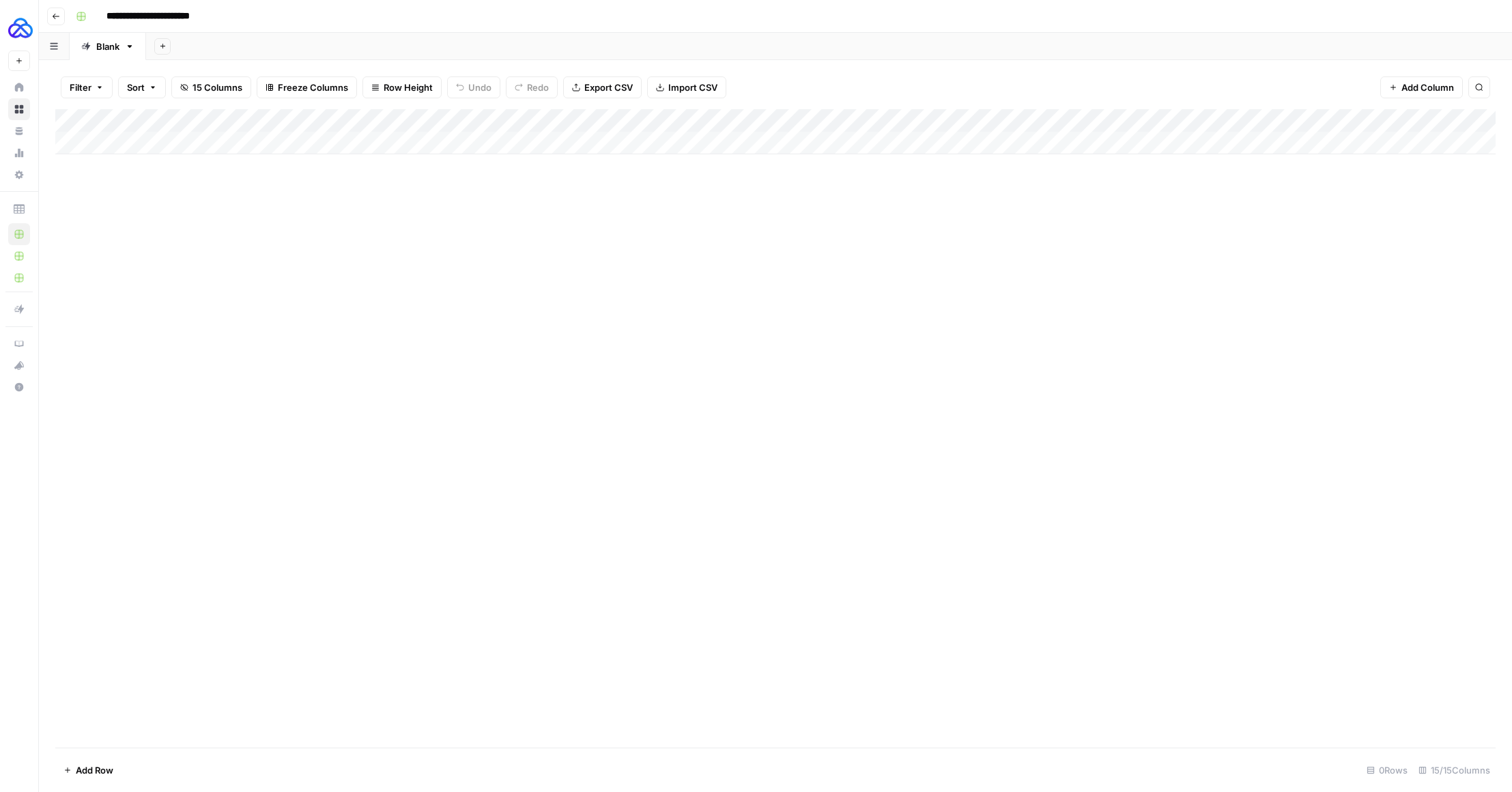 type on "**********" 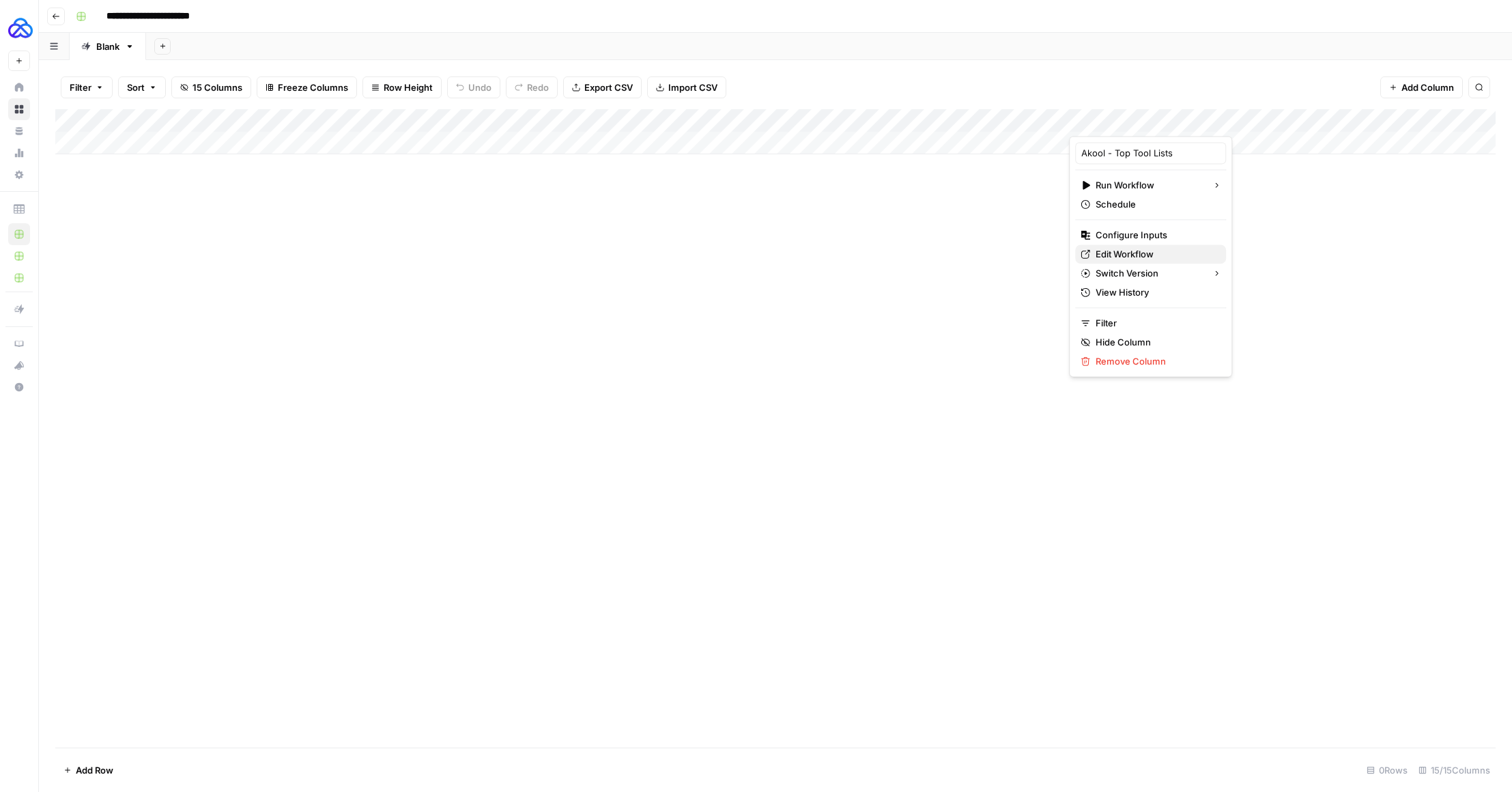 click on "Edit Workflow" at bounding box center [1124, 254] 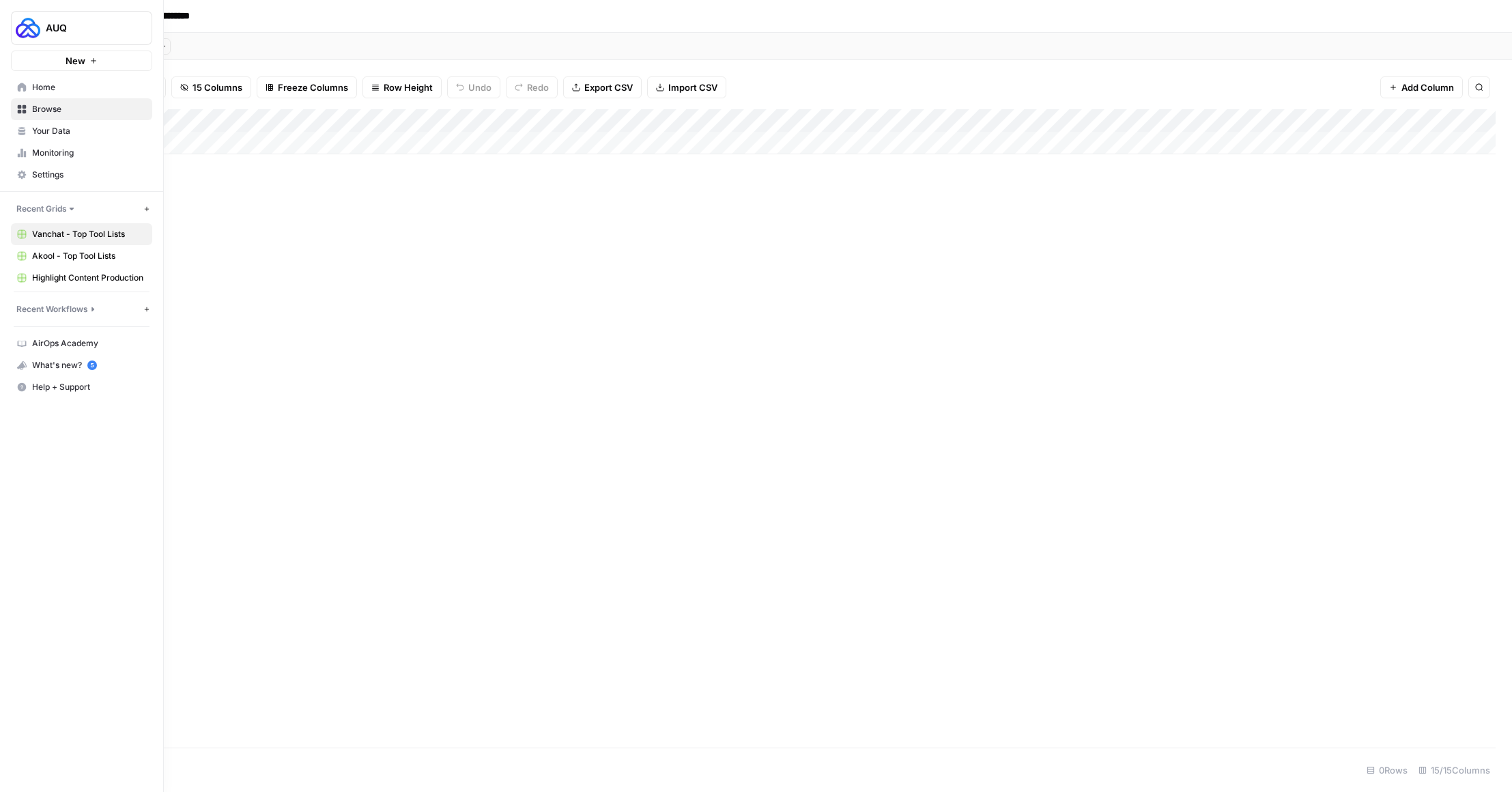 click on "Your Data" at bounding box center [89, 131] 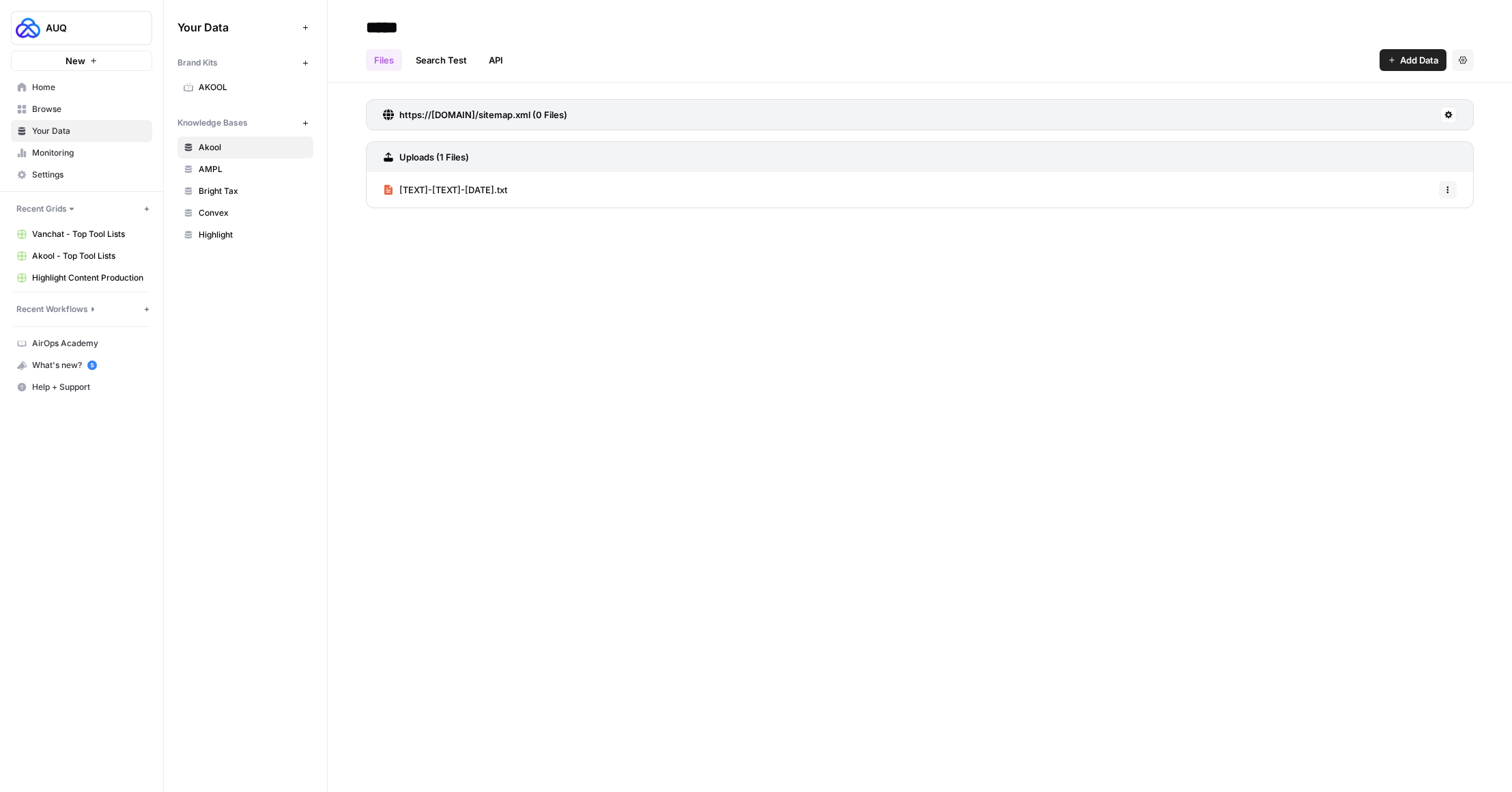 click on "Browse" at bounding box center [89, 109] 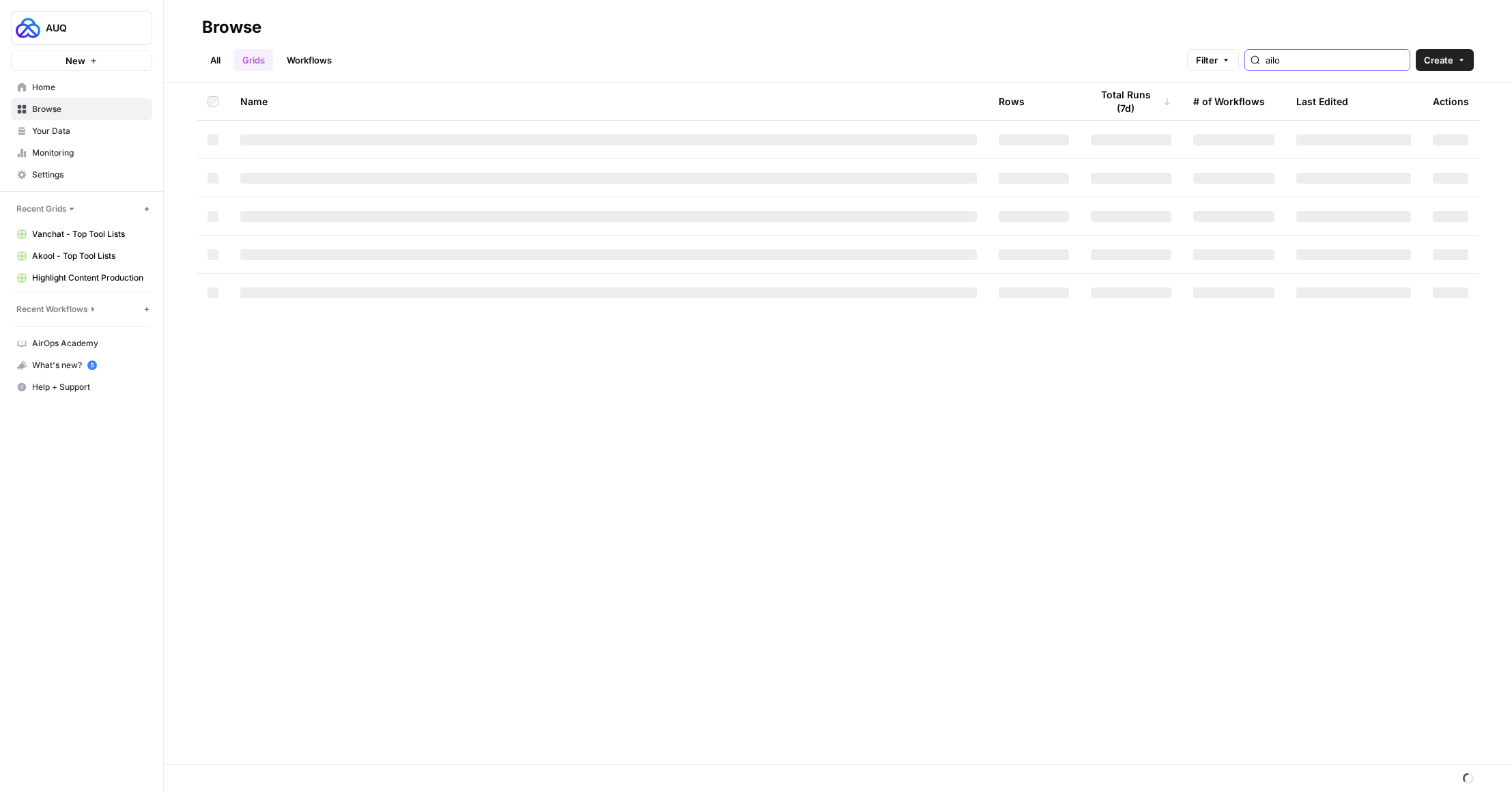 click on "ailo" at bounding box center (1335, 60) 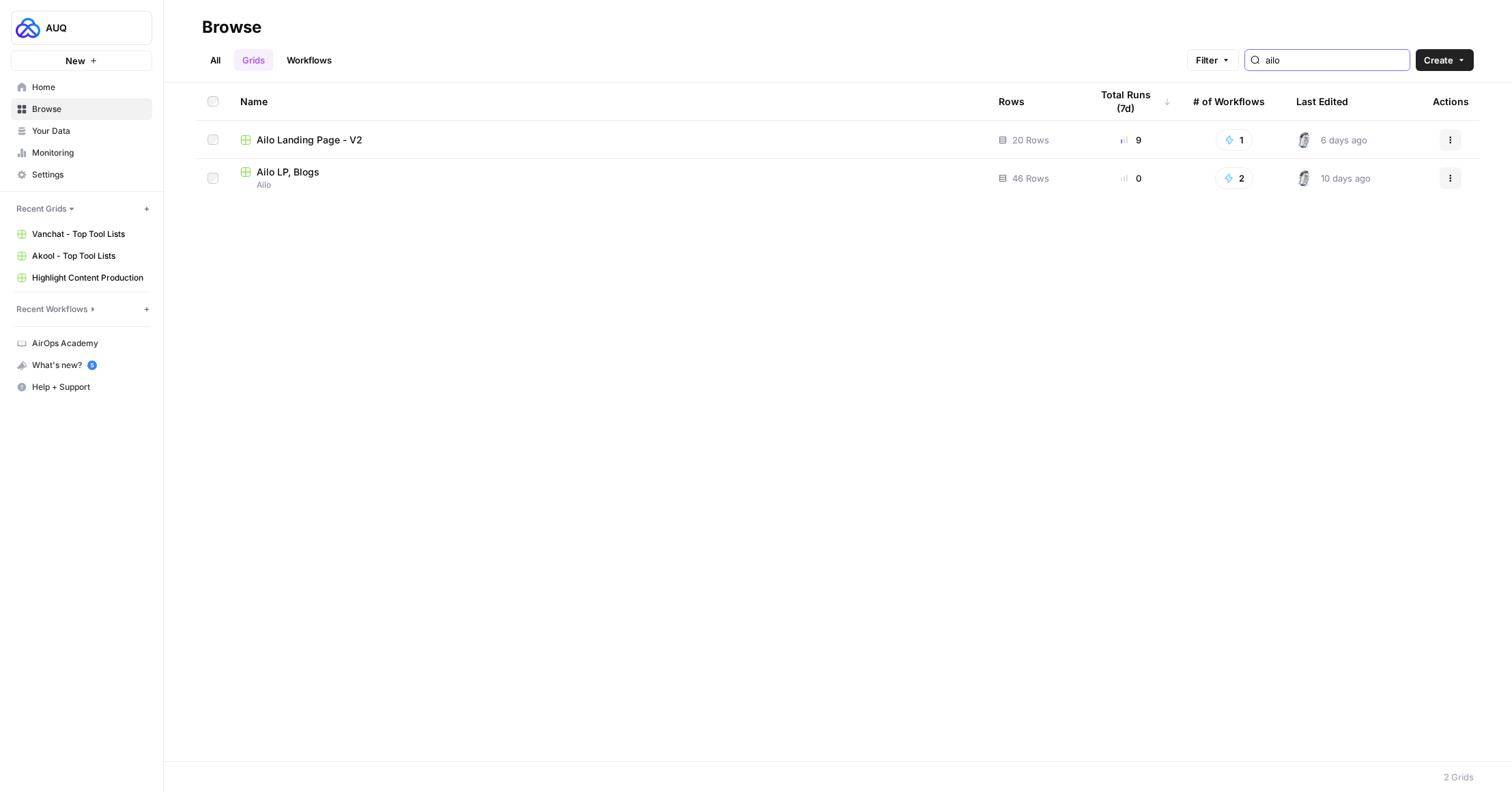 type on "c" 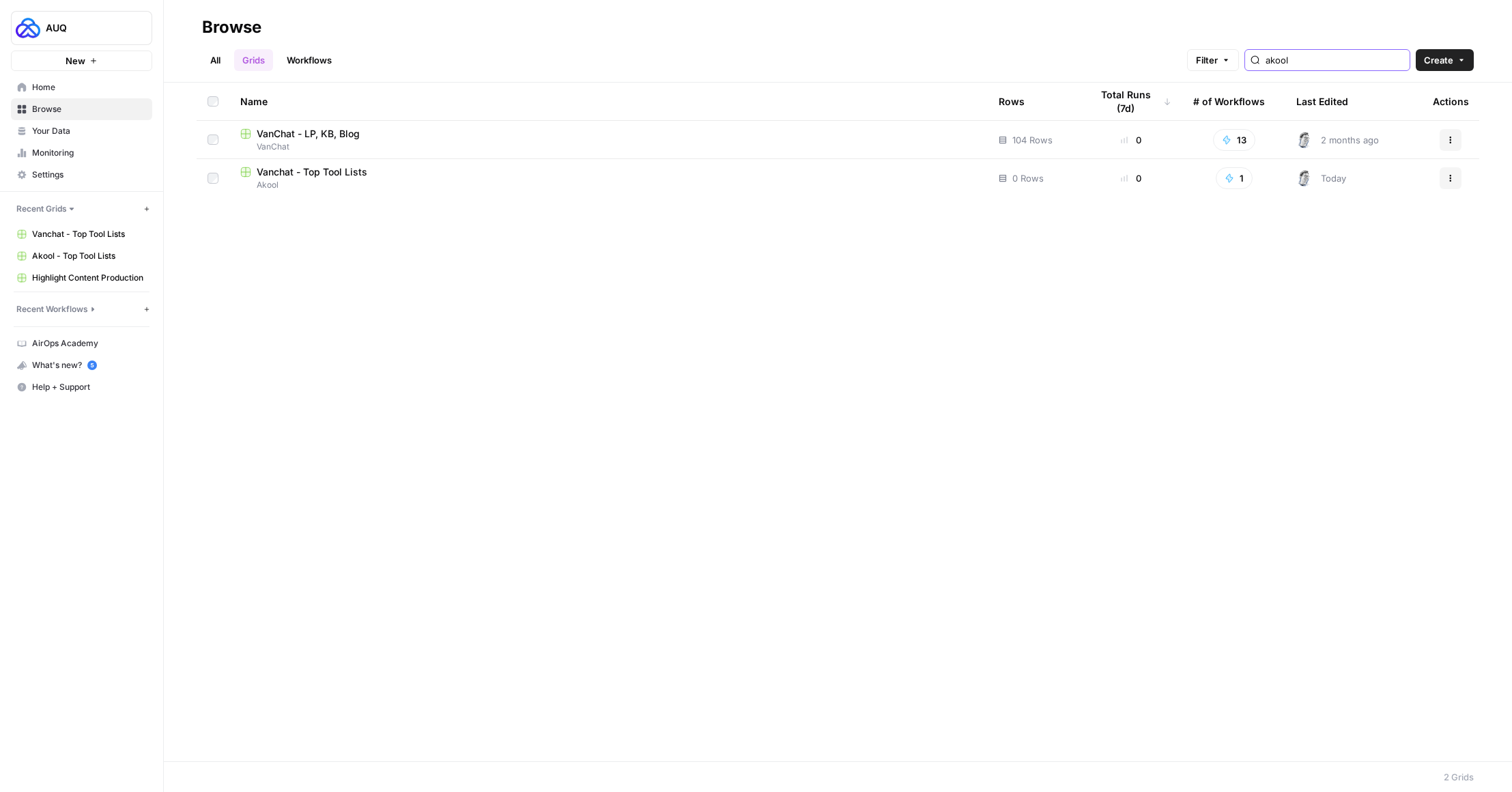 type on "akool" 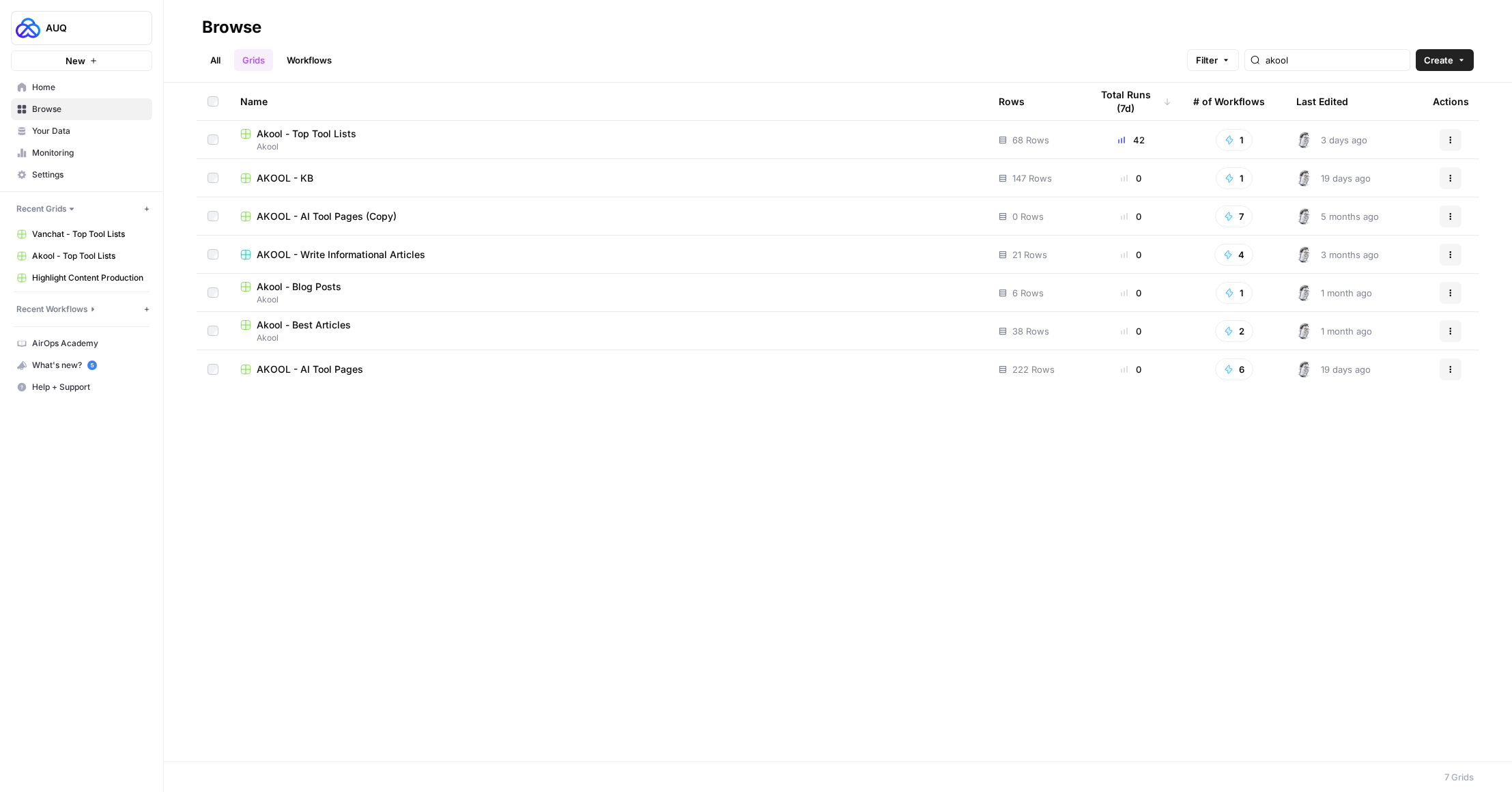 click on "Workflows" at bounding box center [309, 60] 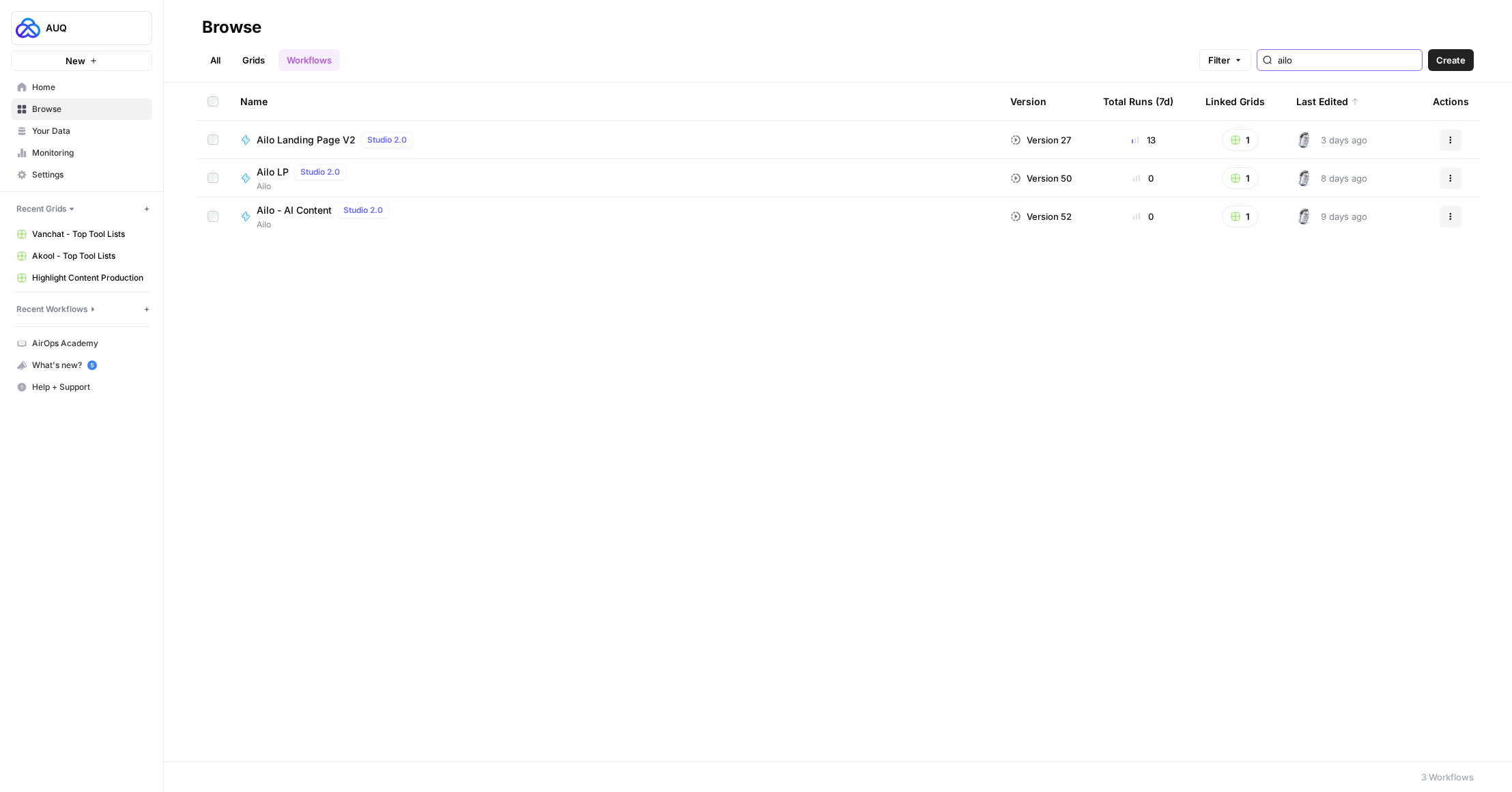 click on "ailo" at bounding box center [1347, 60] 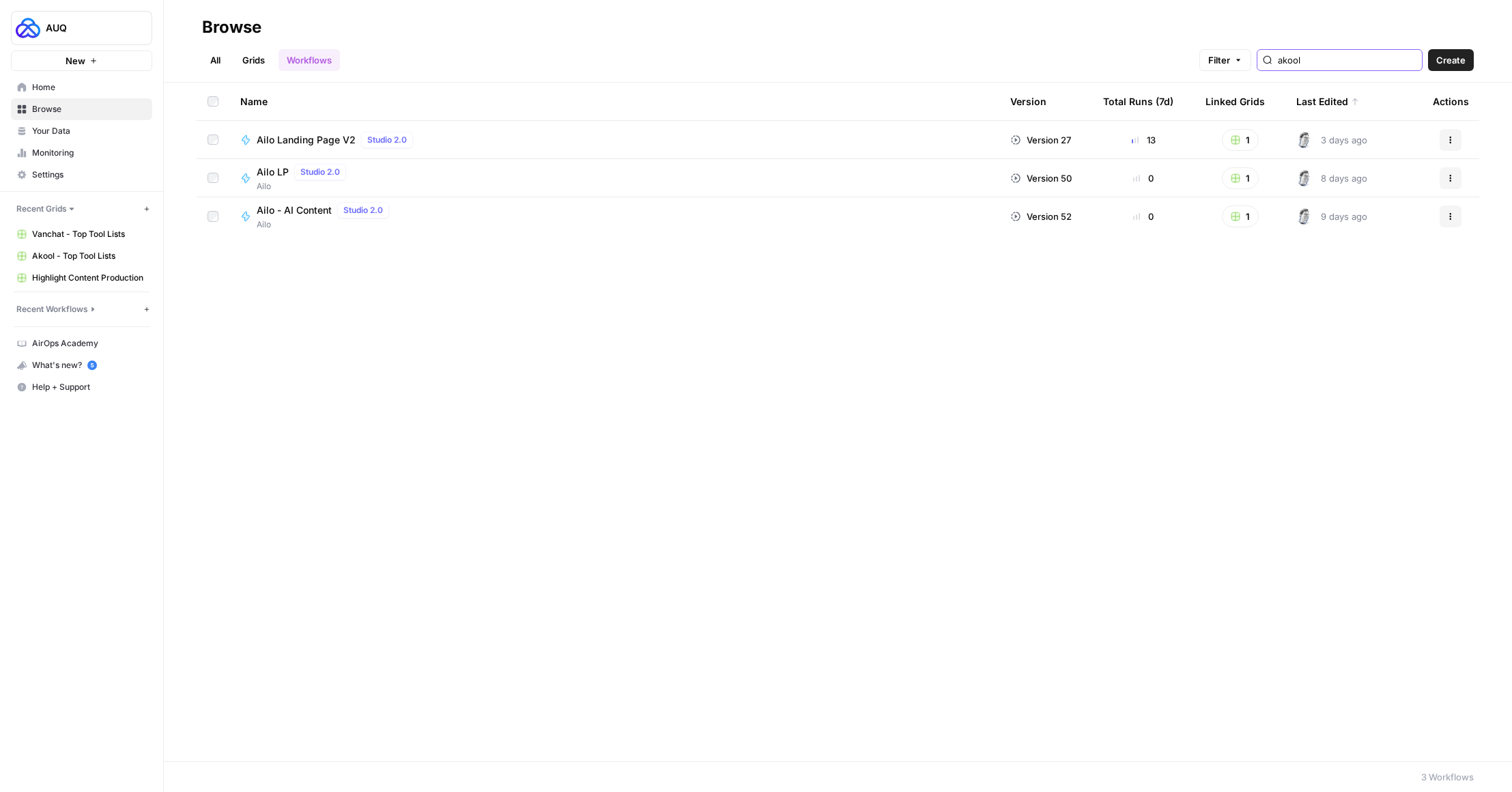 type on "akool" 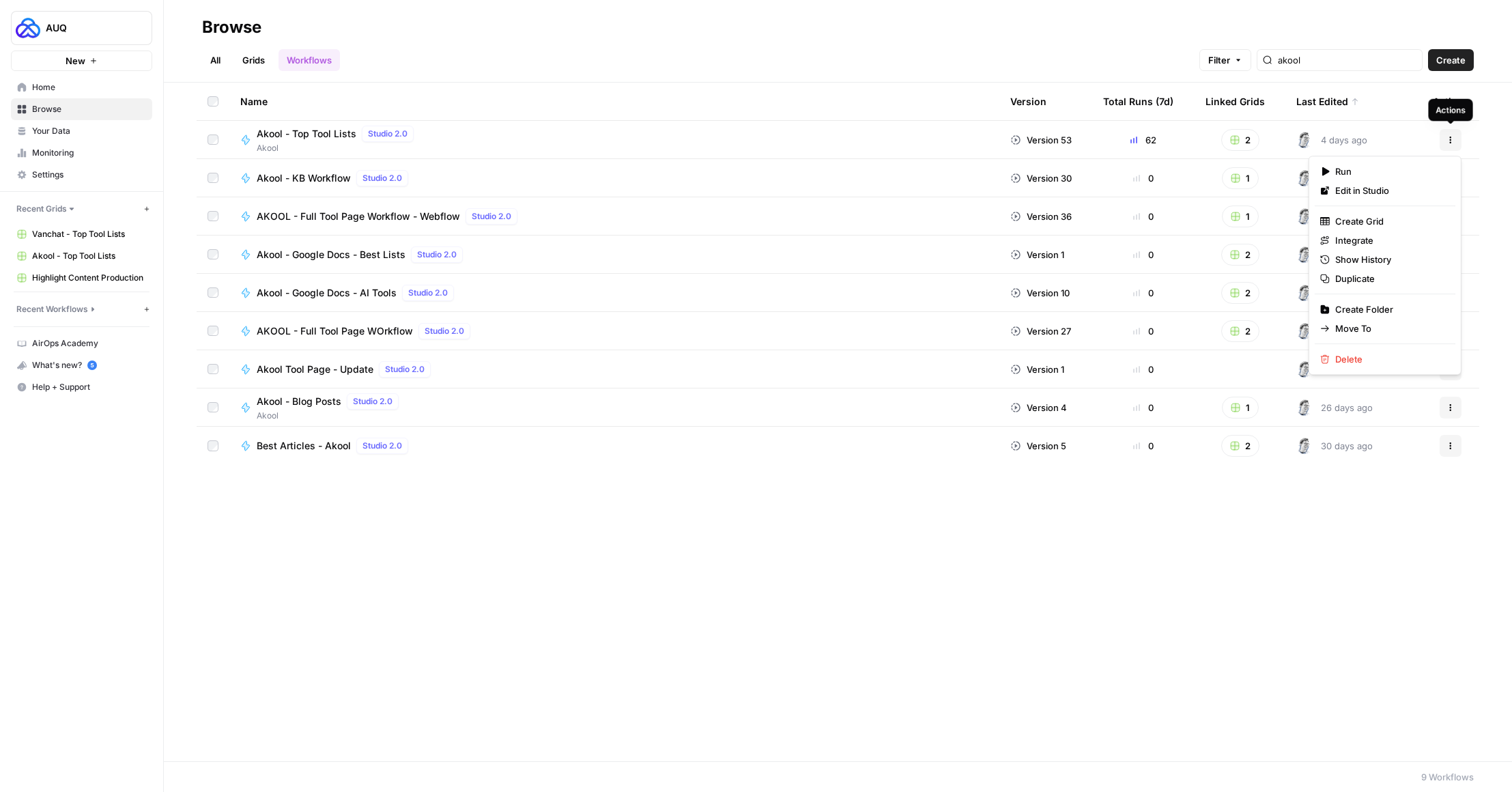 click 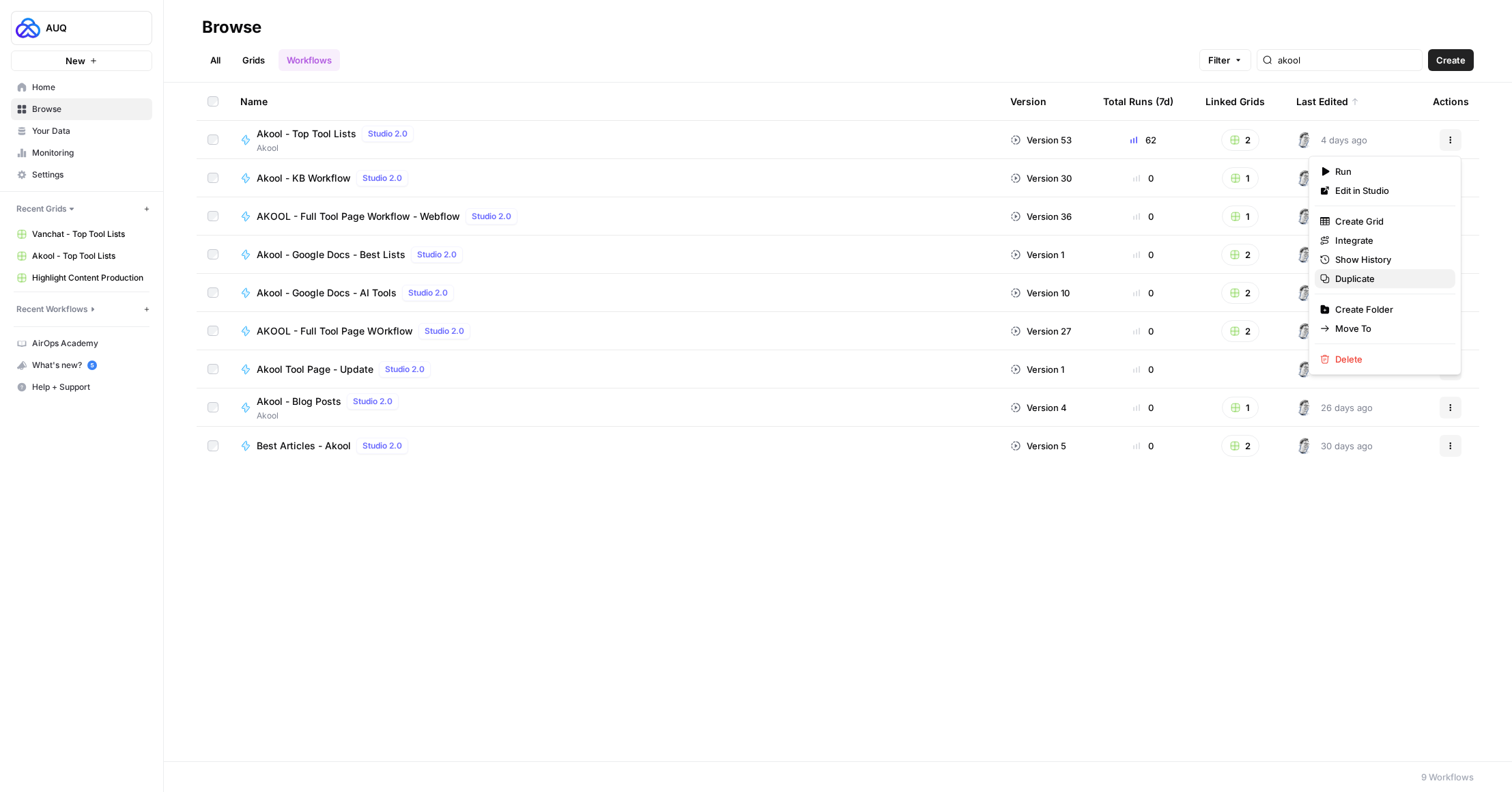 click on "Duplicate" at bounding box center [1355, 279] 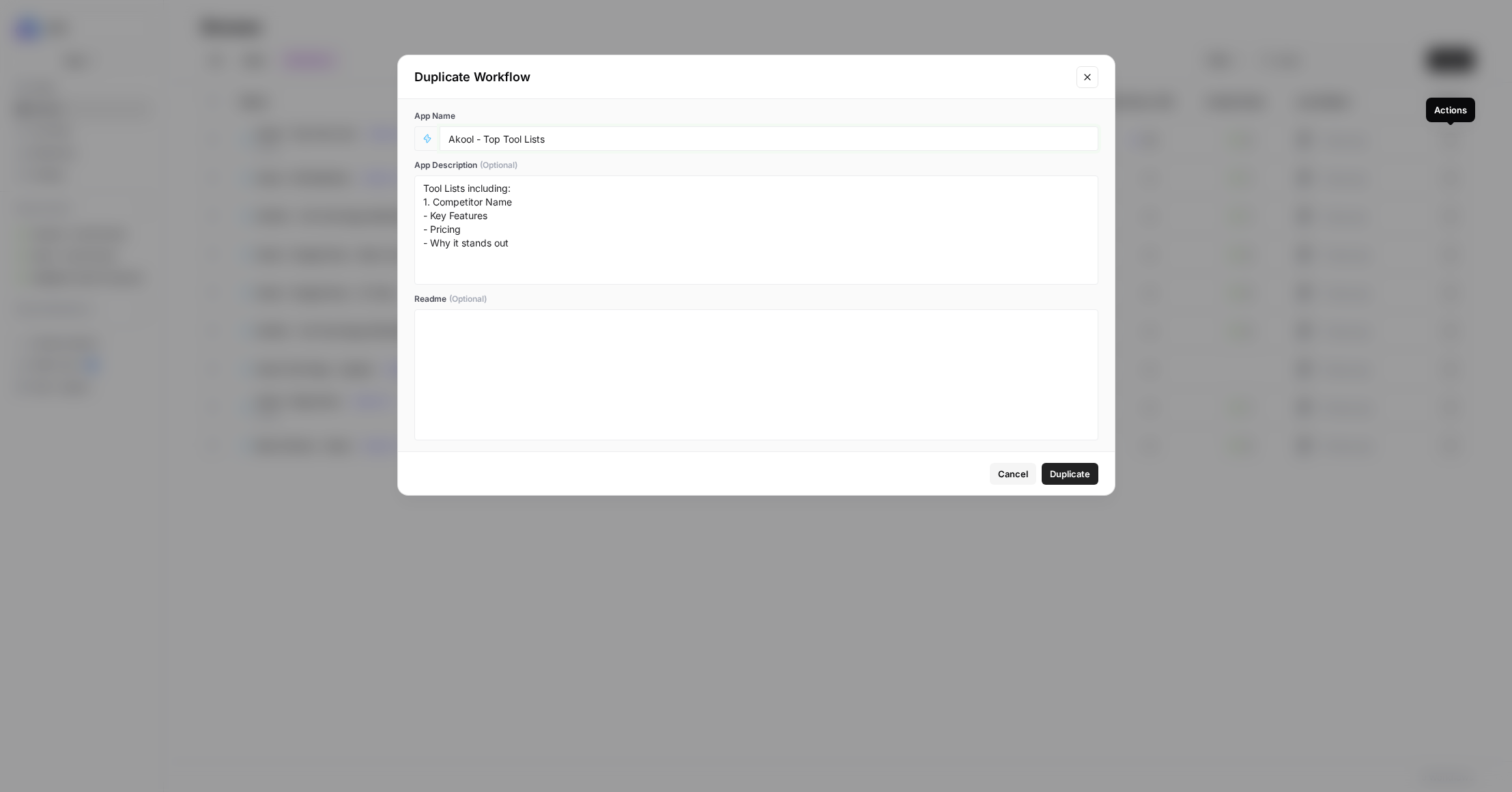 click on "Akool - Top Tool Lists" at bounding box center (769, 139) 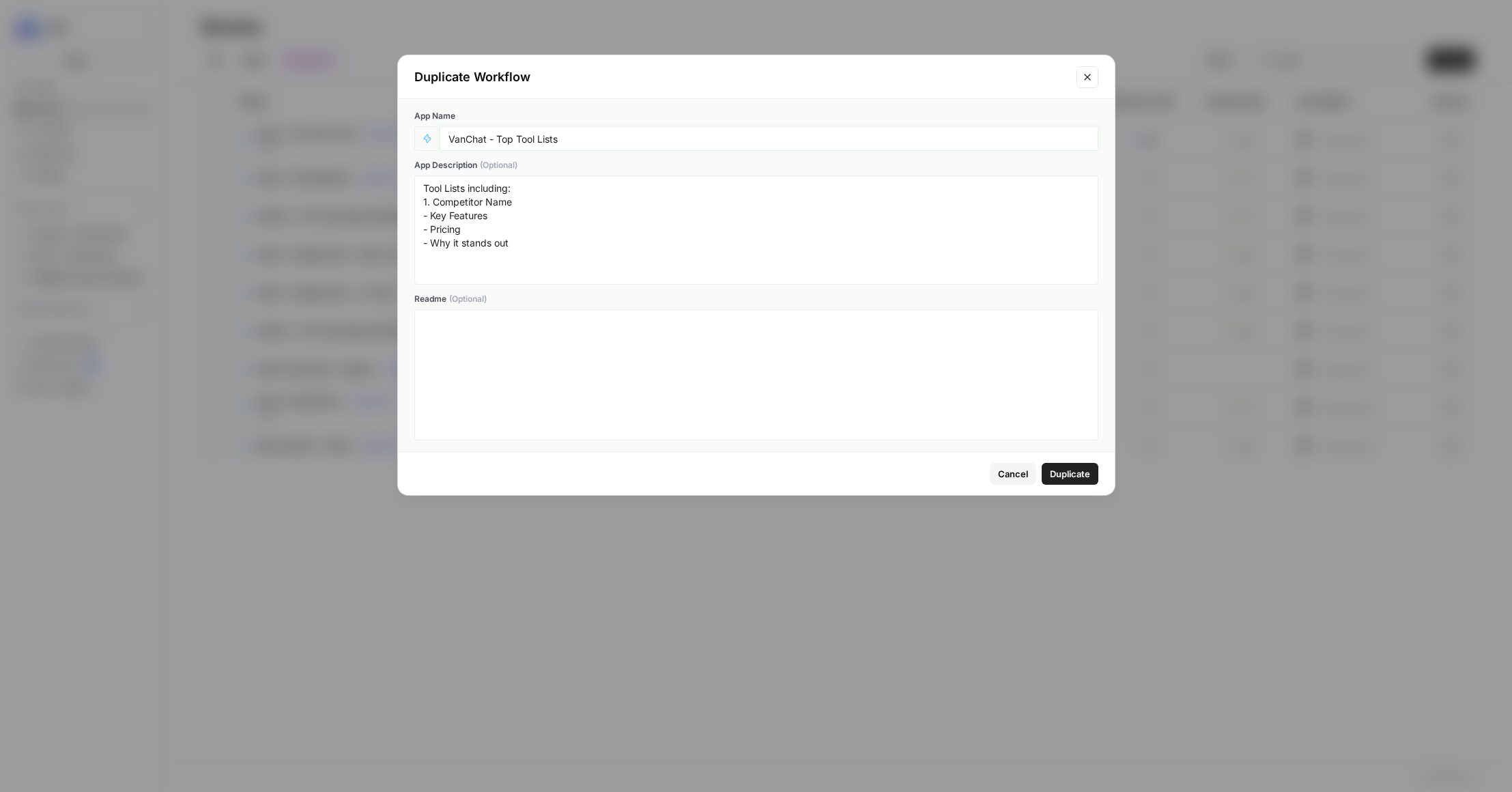 type on "VanChat - Top Tool Lists" 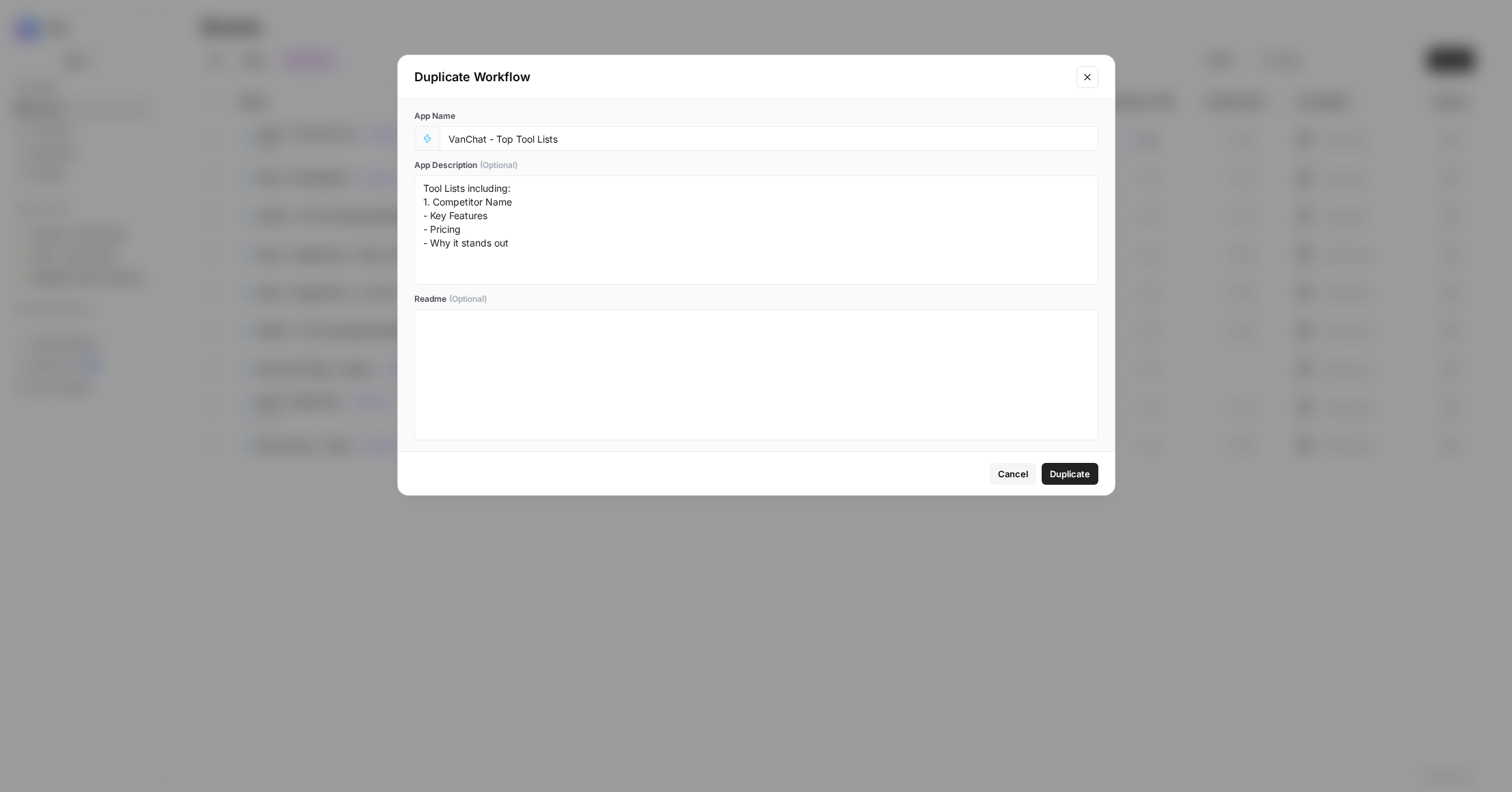 click on "Duplicate" at bounding box center [1070, 474] 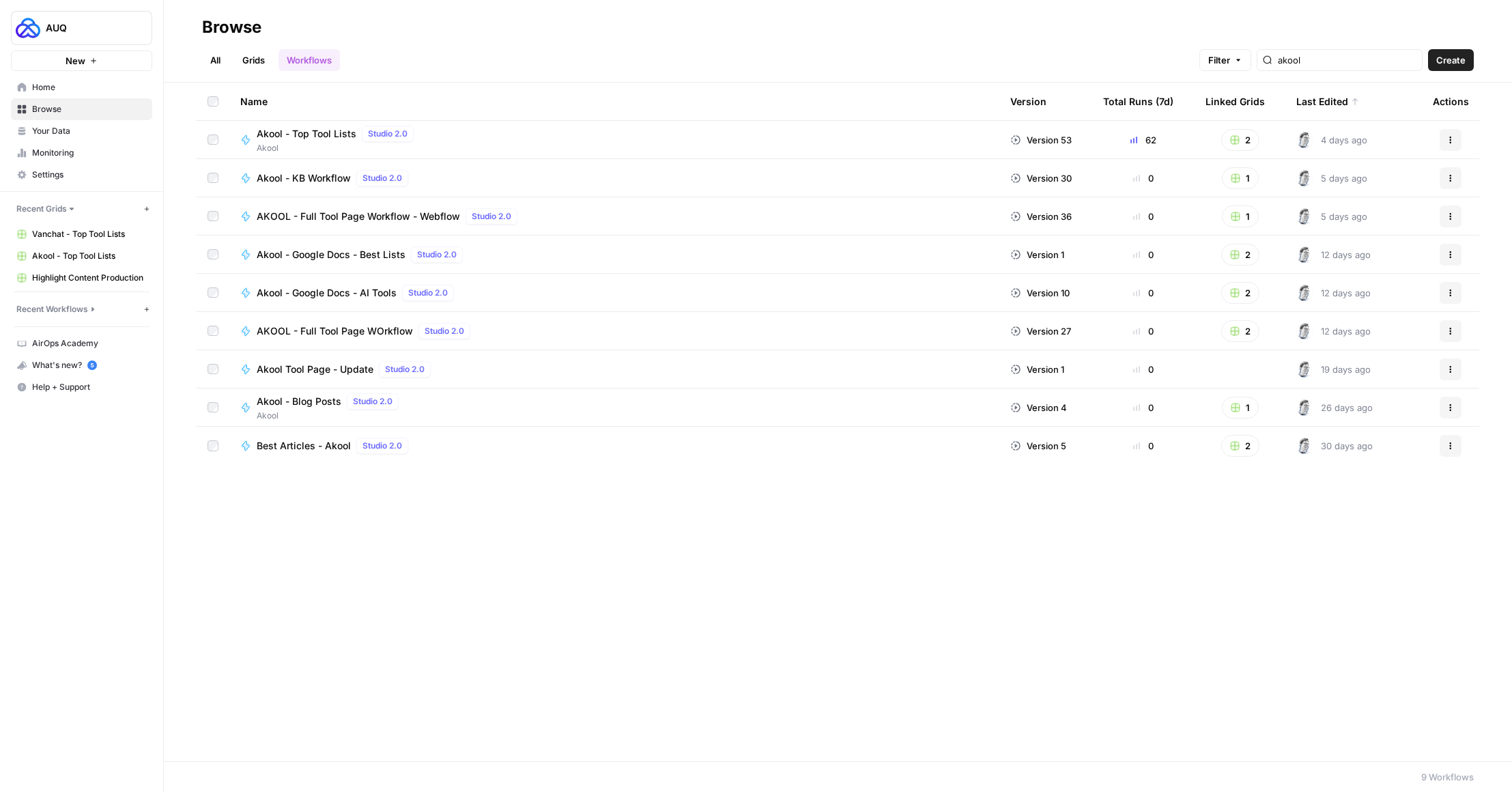 click on "Grids" at bounding box center [253, 60] 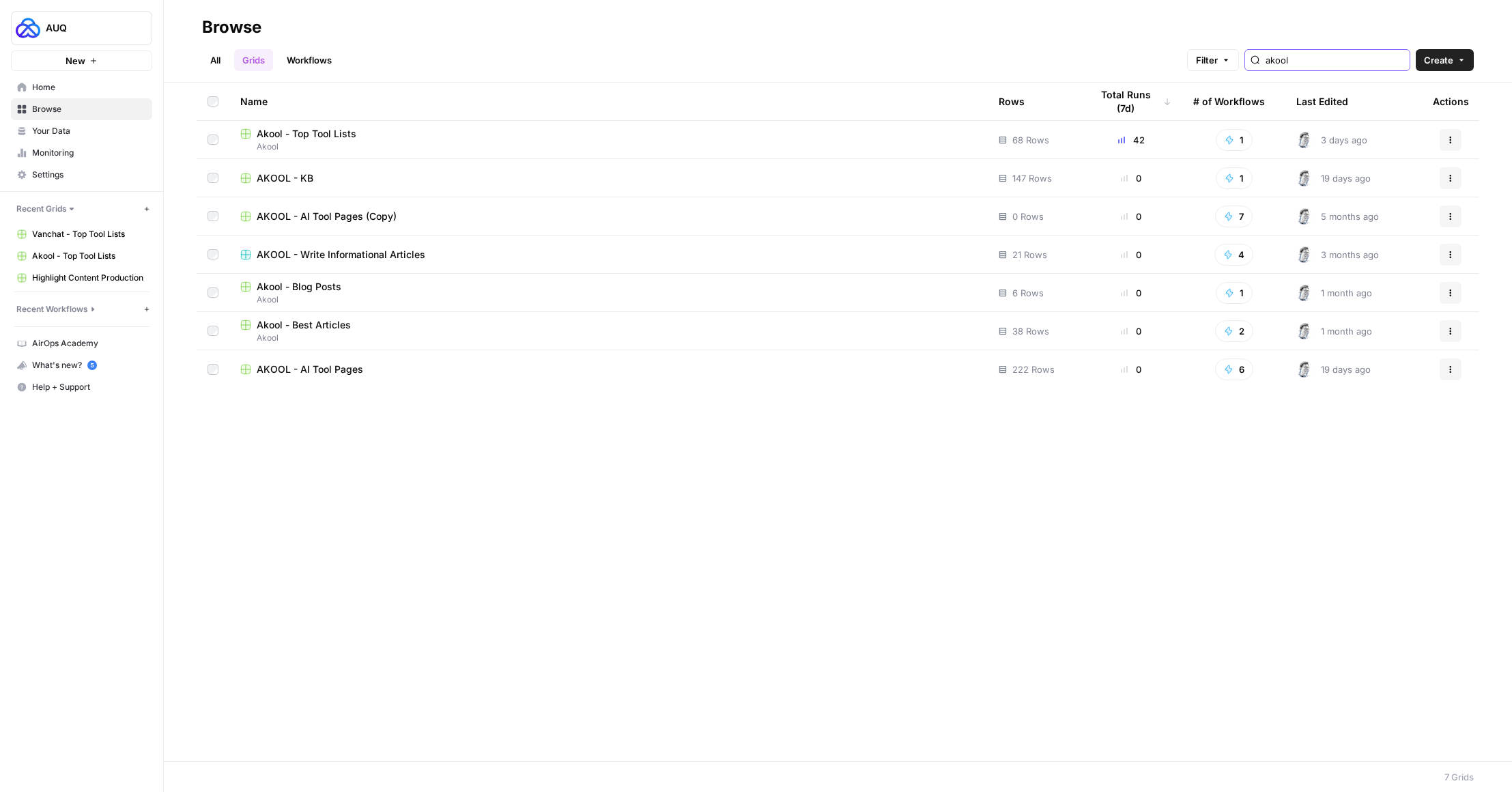 click on "akool" at bounding box center (1335, 60) 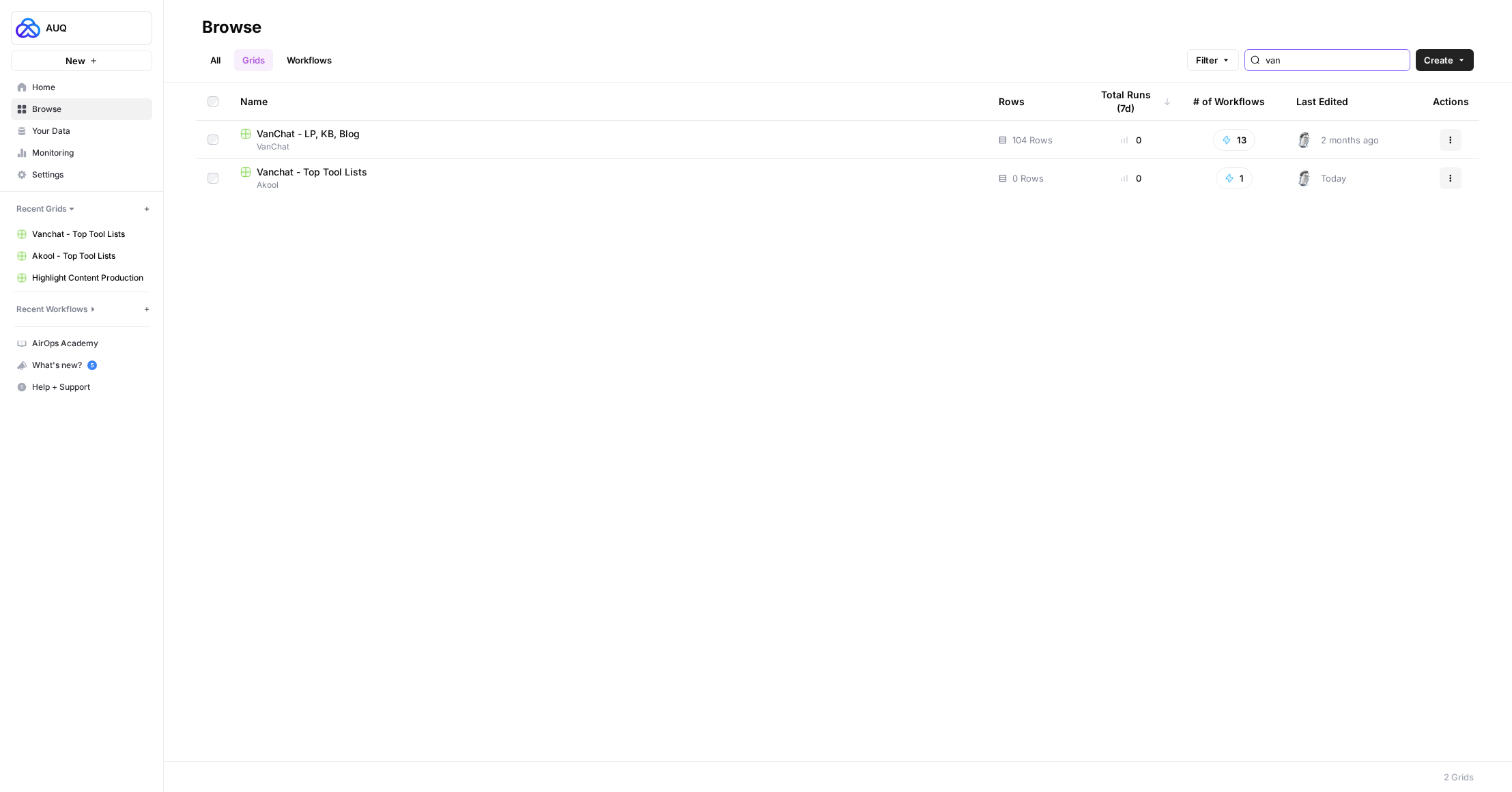 type on "van" 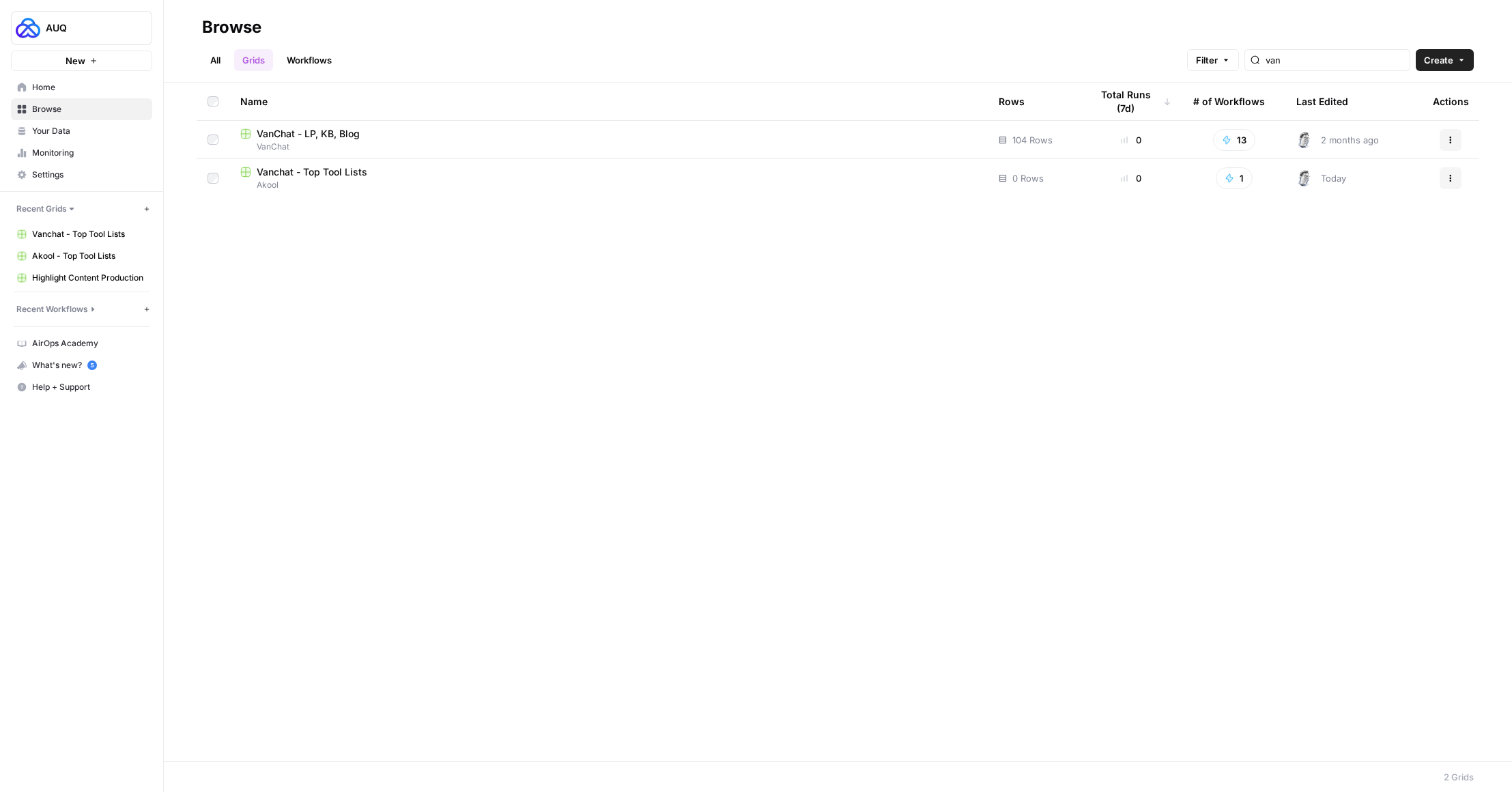 click on "Vanchat - Top Tool Lists" at bounding box center (312, 172) 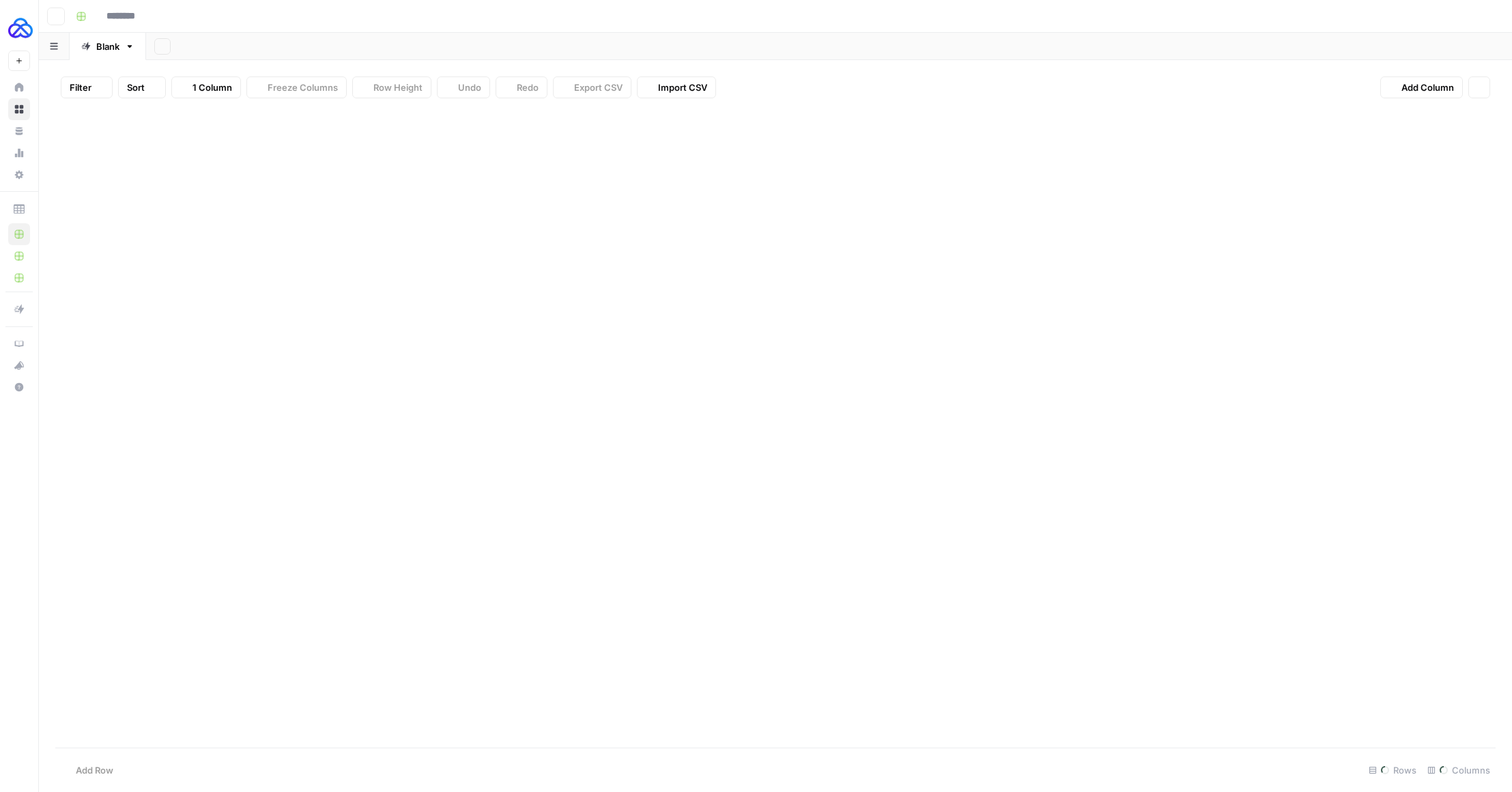 type on "**********" 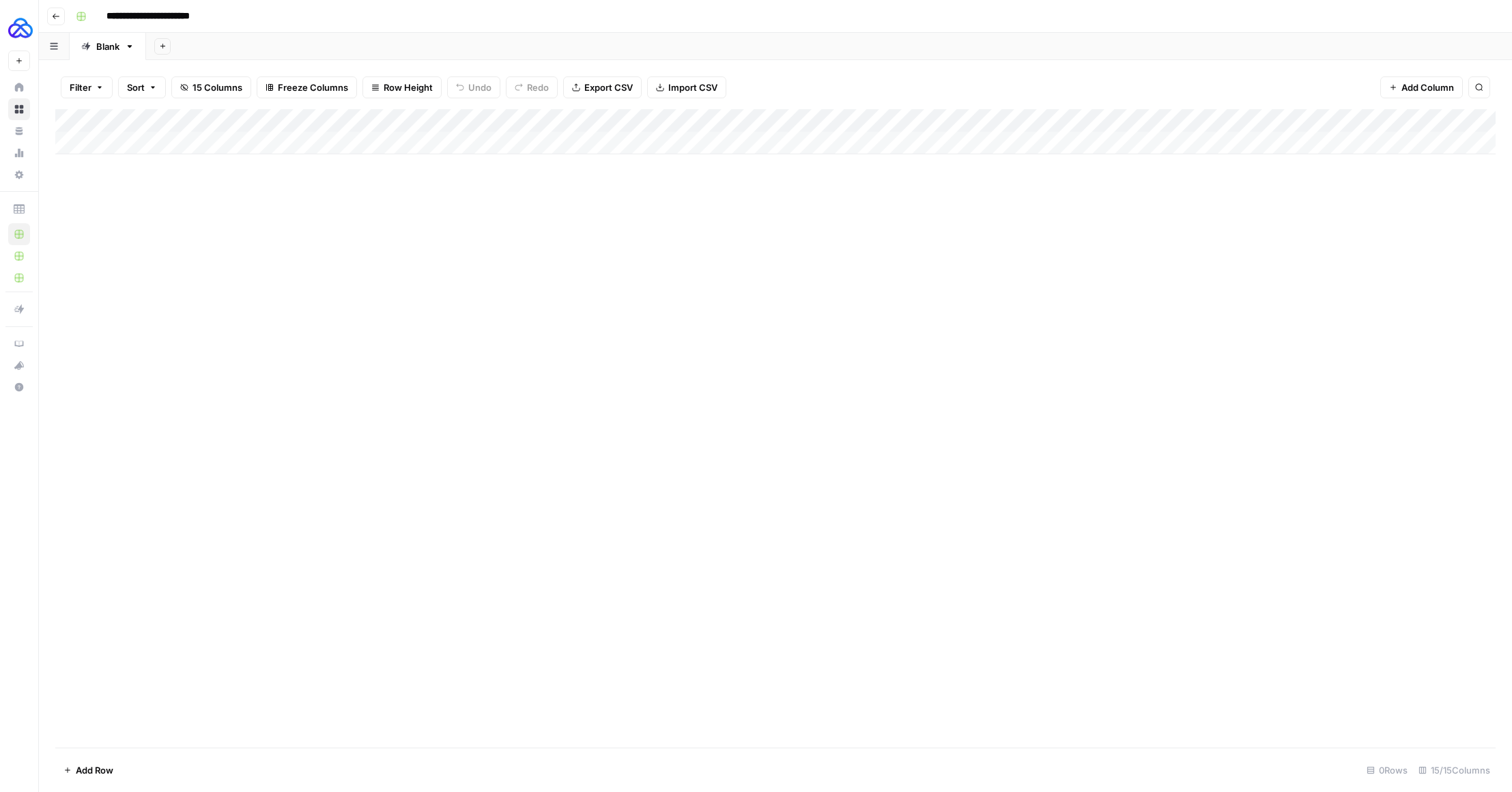 click on "Add Column" at bounding box center [775, 132] 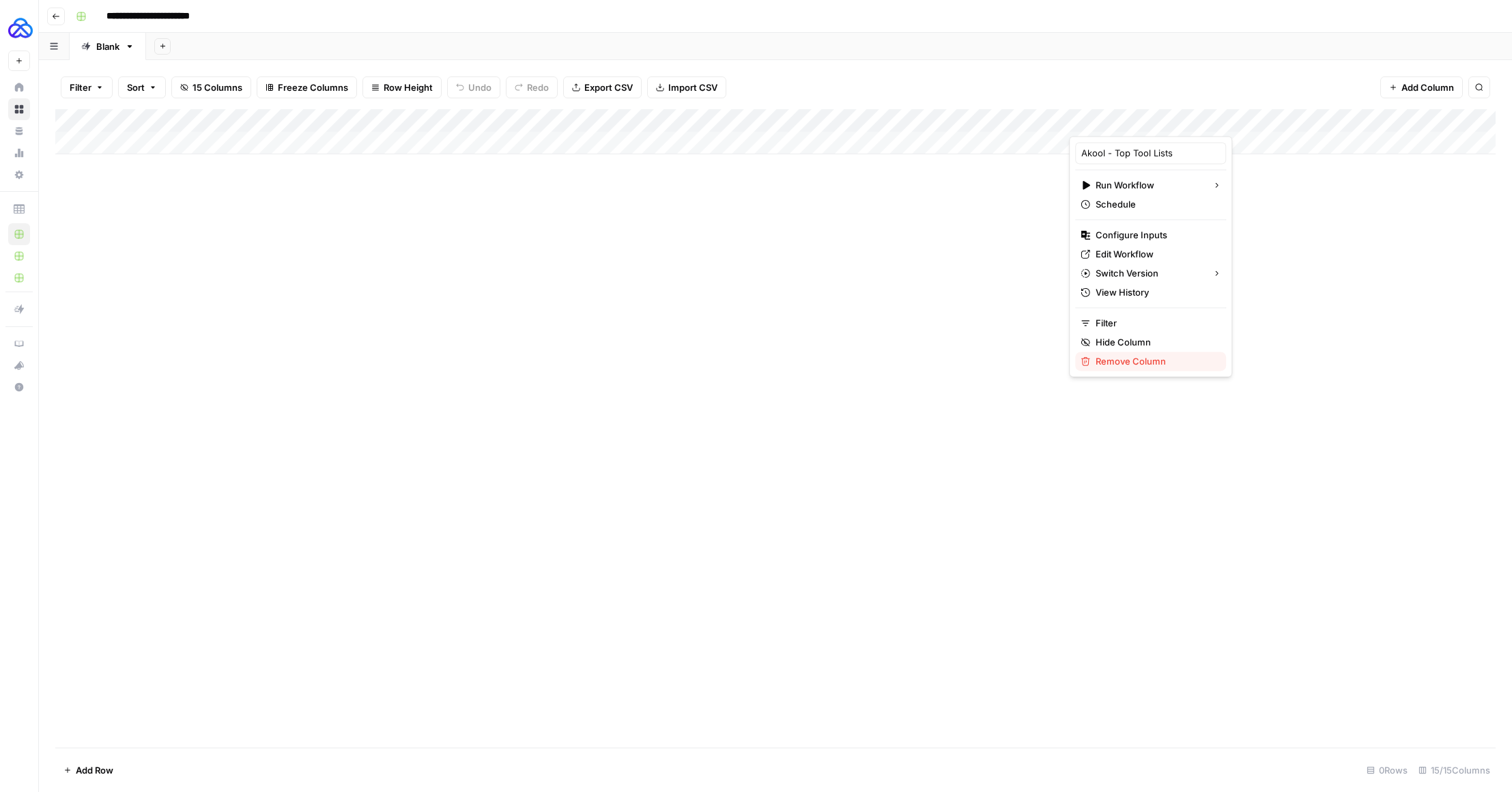 click on "Remove Column" at bounding box center (1130, 361) 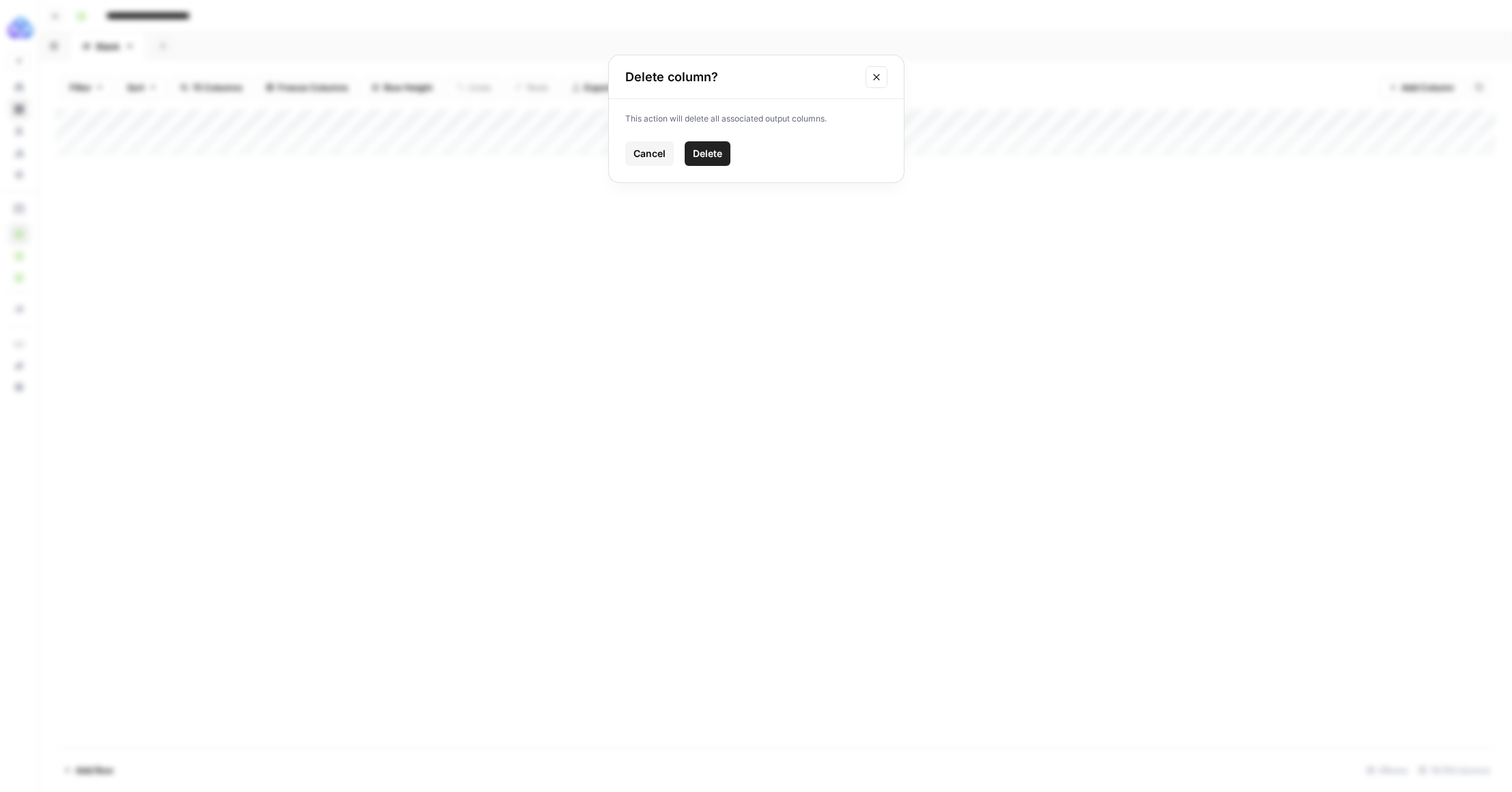click on "Delete" at bounding box center [707, 154] 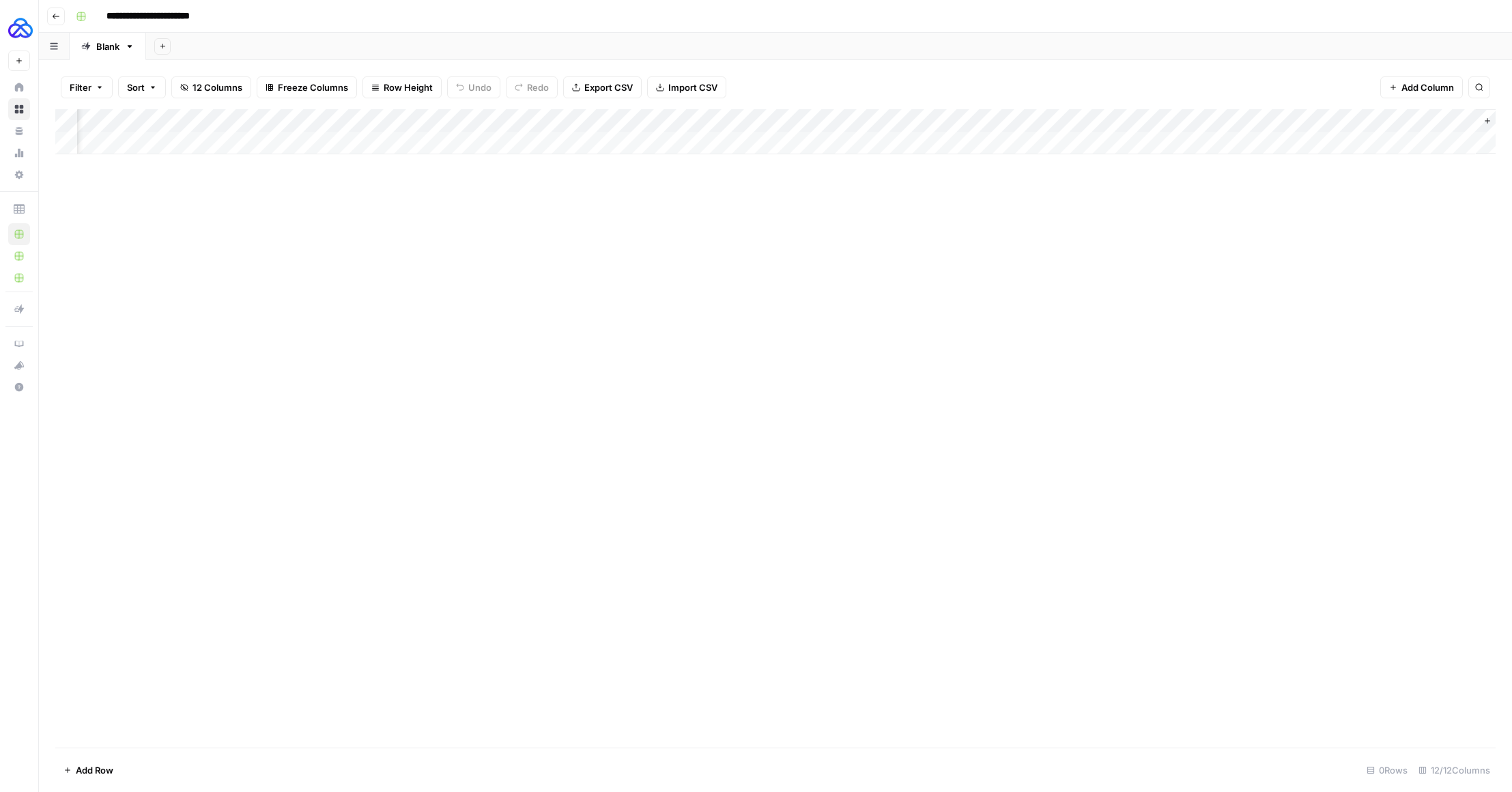 scroll, scrollTop: 0, scrollLeft: 509, axis: horizontal 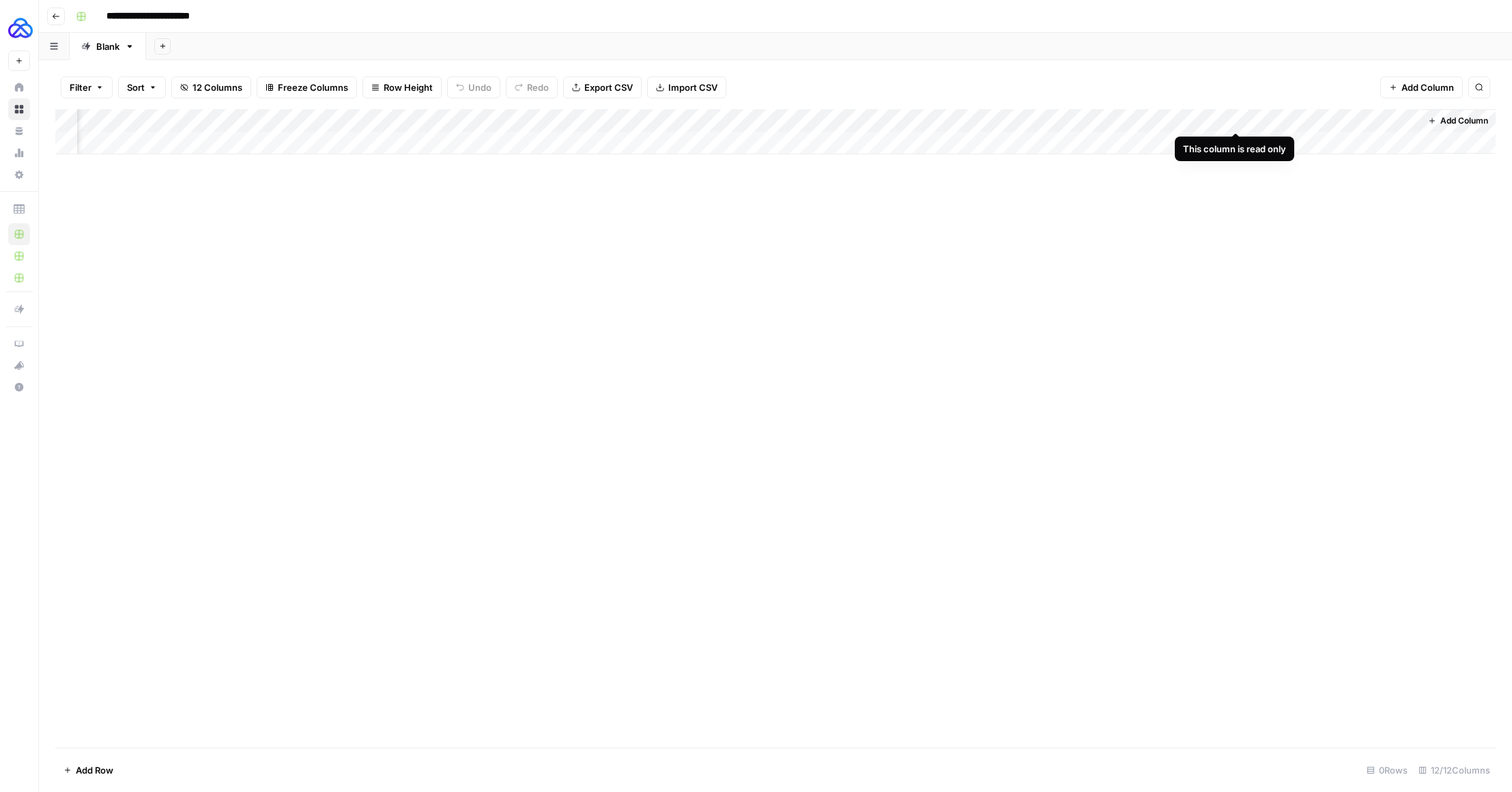 click on "Add Column" at bounding box center (775, 132) 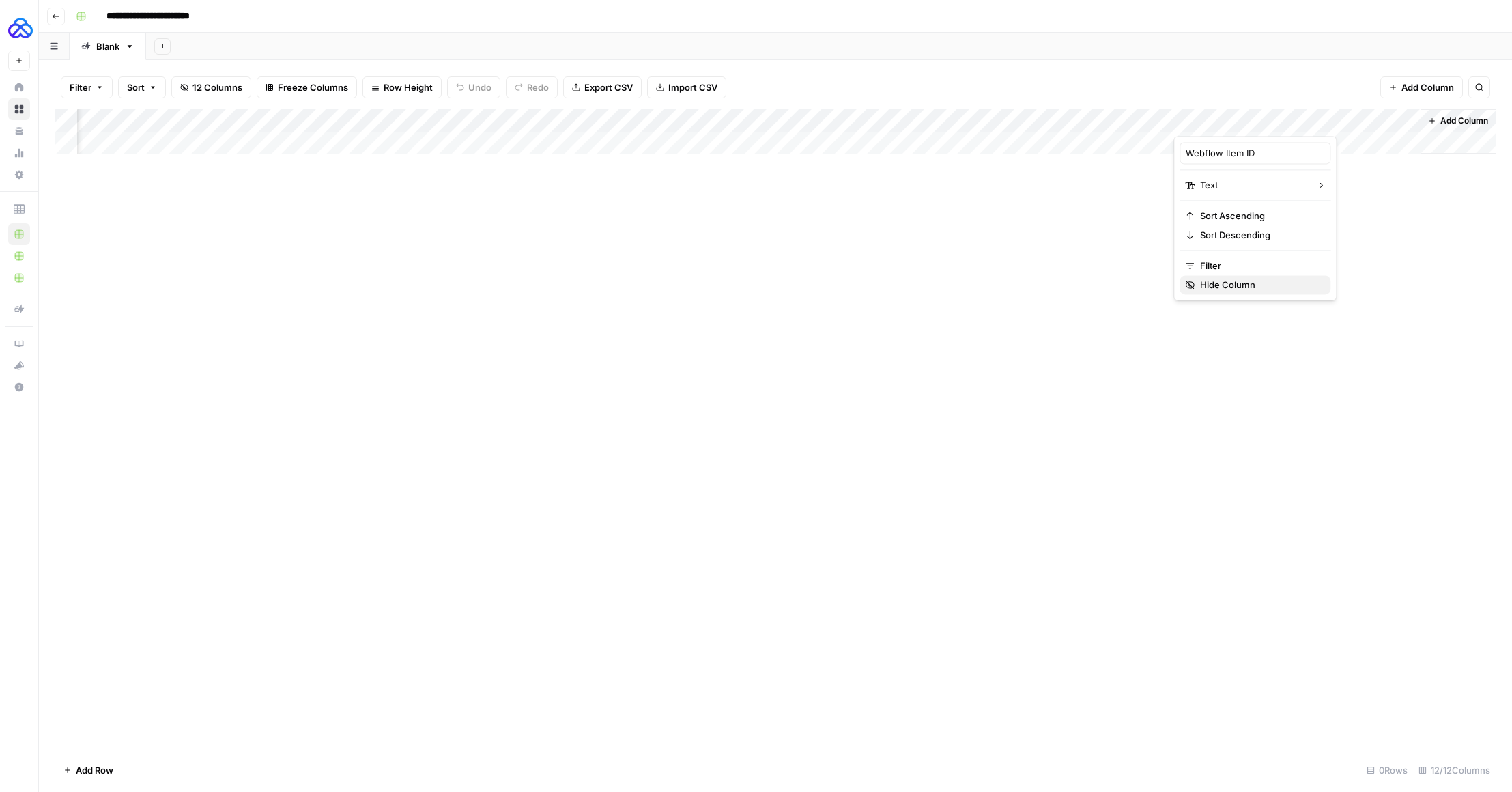 click on "Hide Column" at bounding box center [1227, 285] 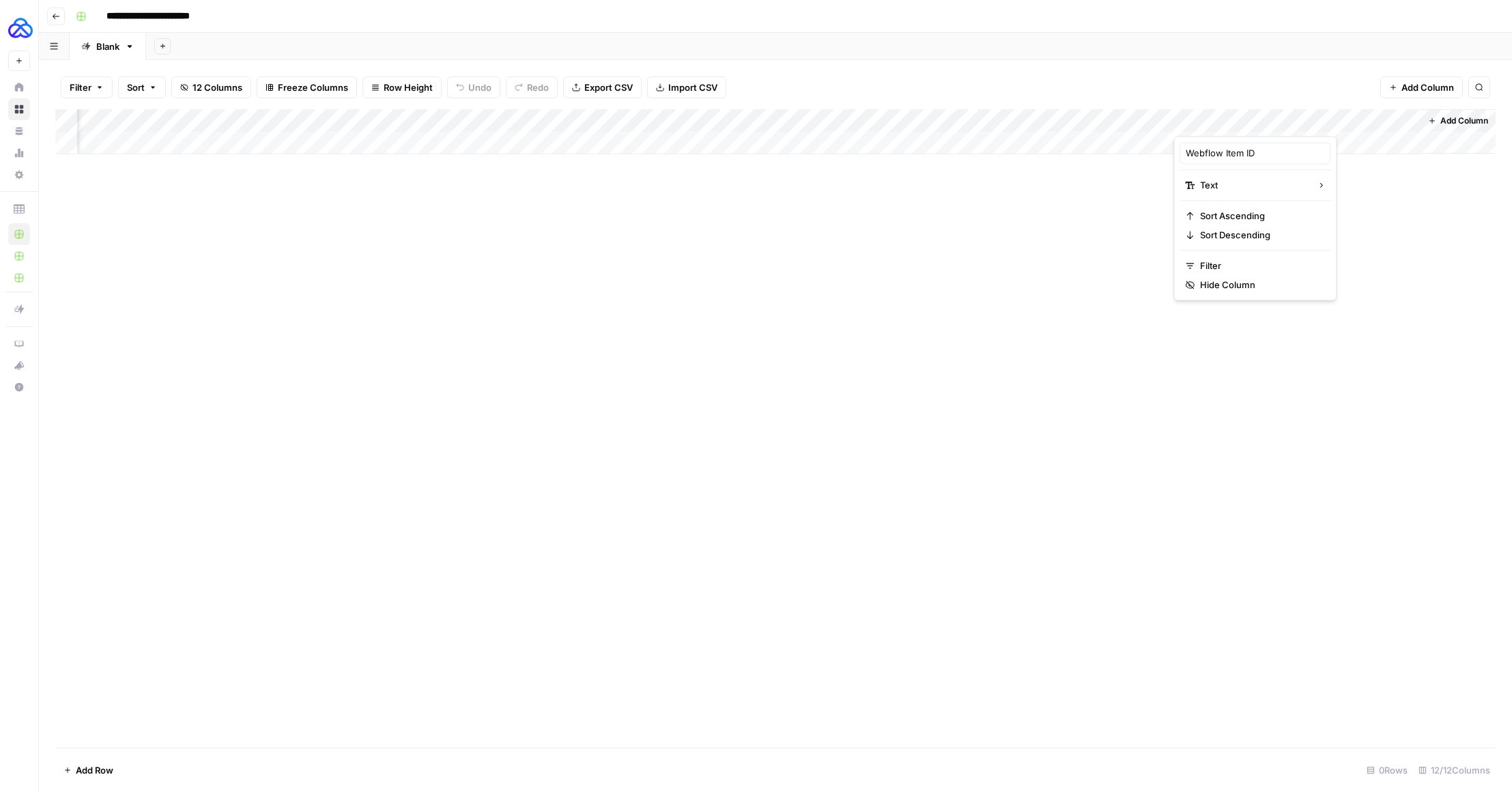 scroll, scrollTop: 0, scrollLeft: 387, axis: horizontal 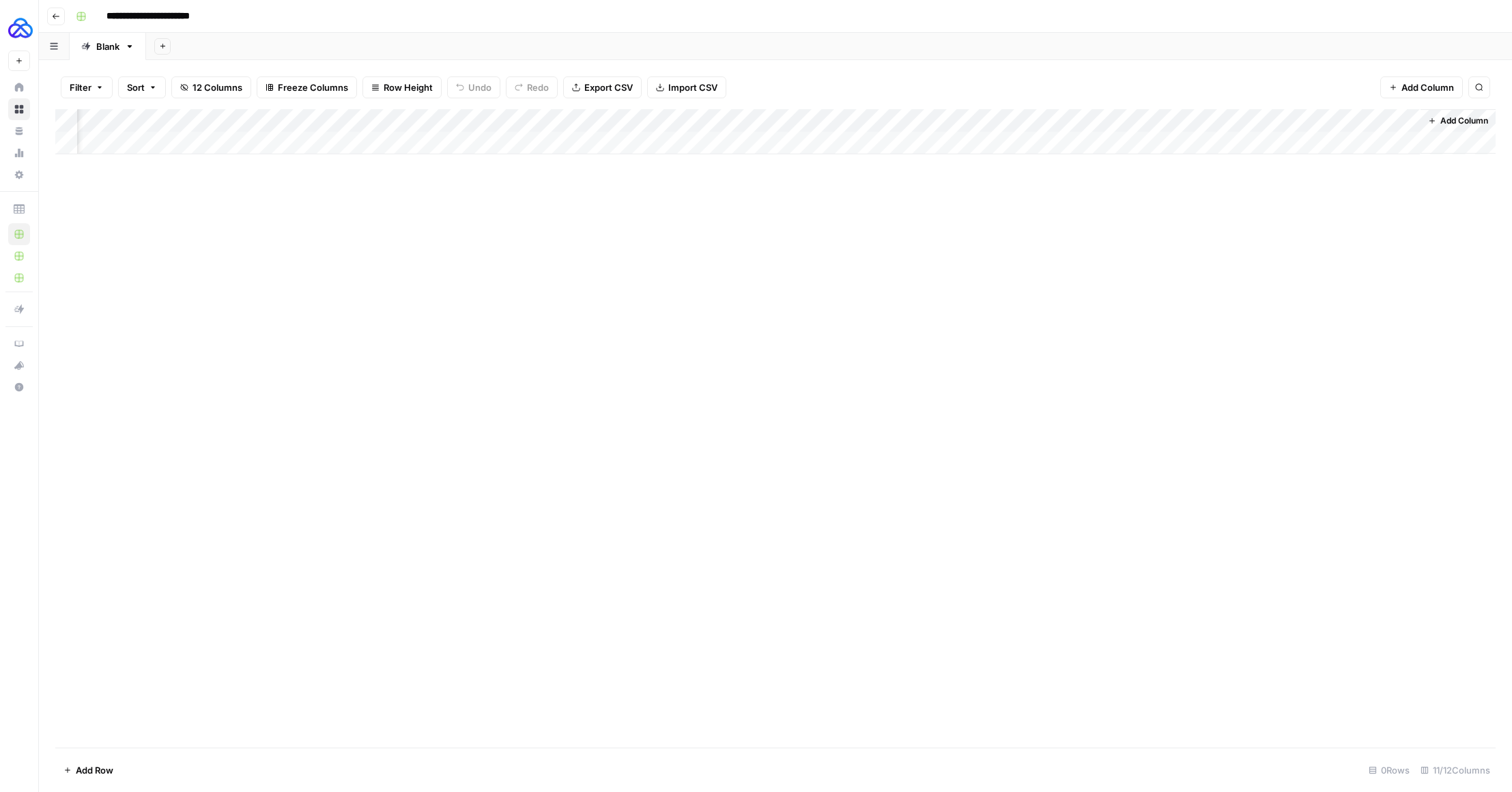 click on "Add Column" at bounding box center [1464, 121] 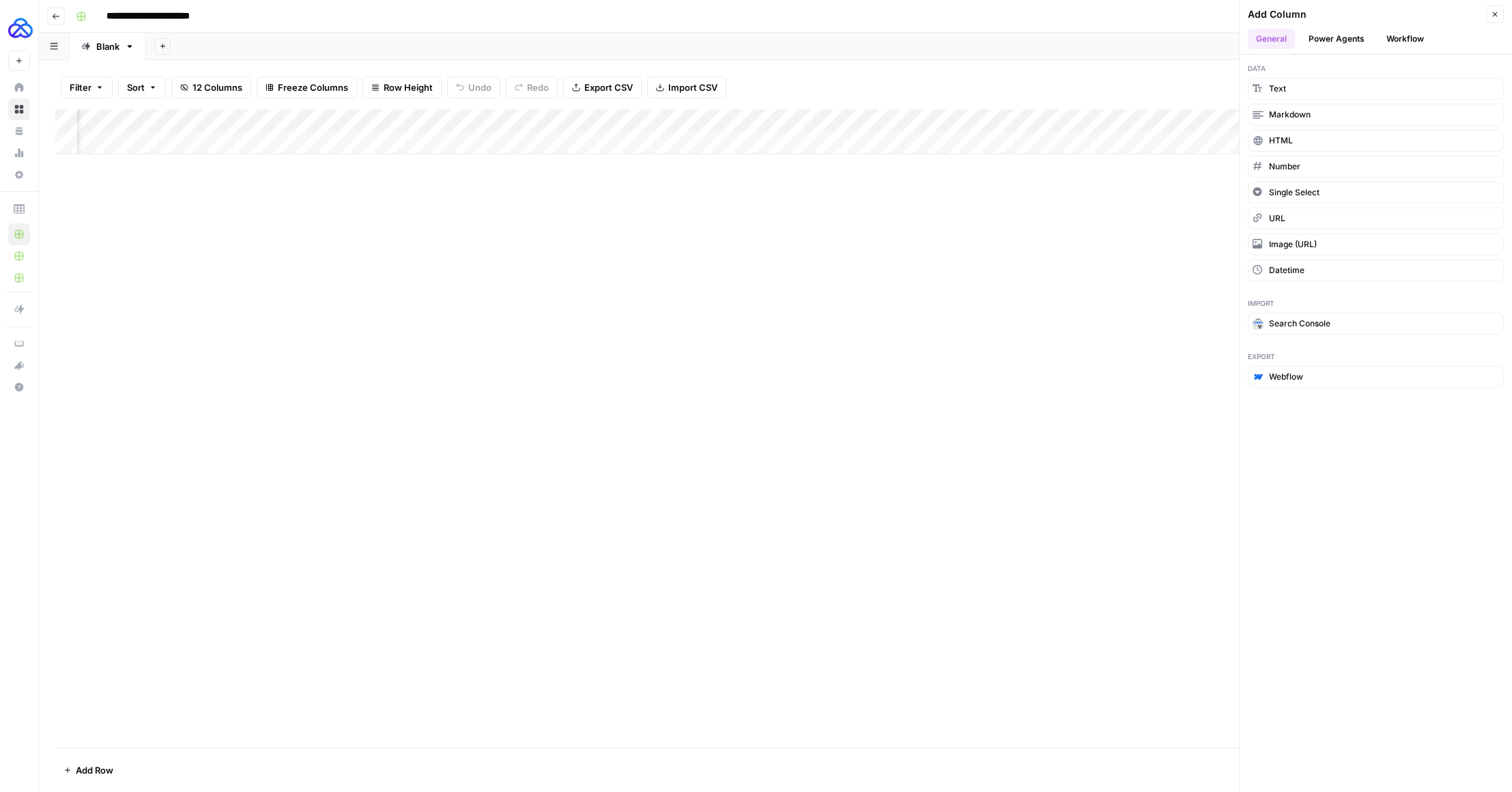 click on "Workflow" at bounding box center [1405, 39] 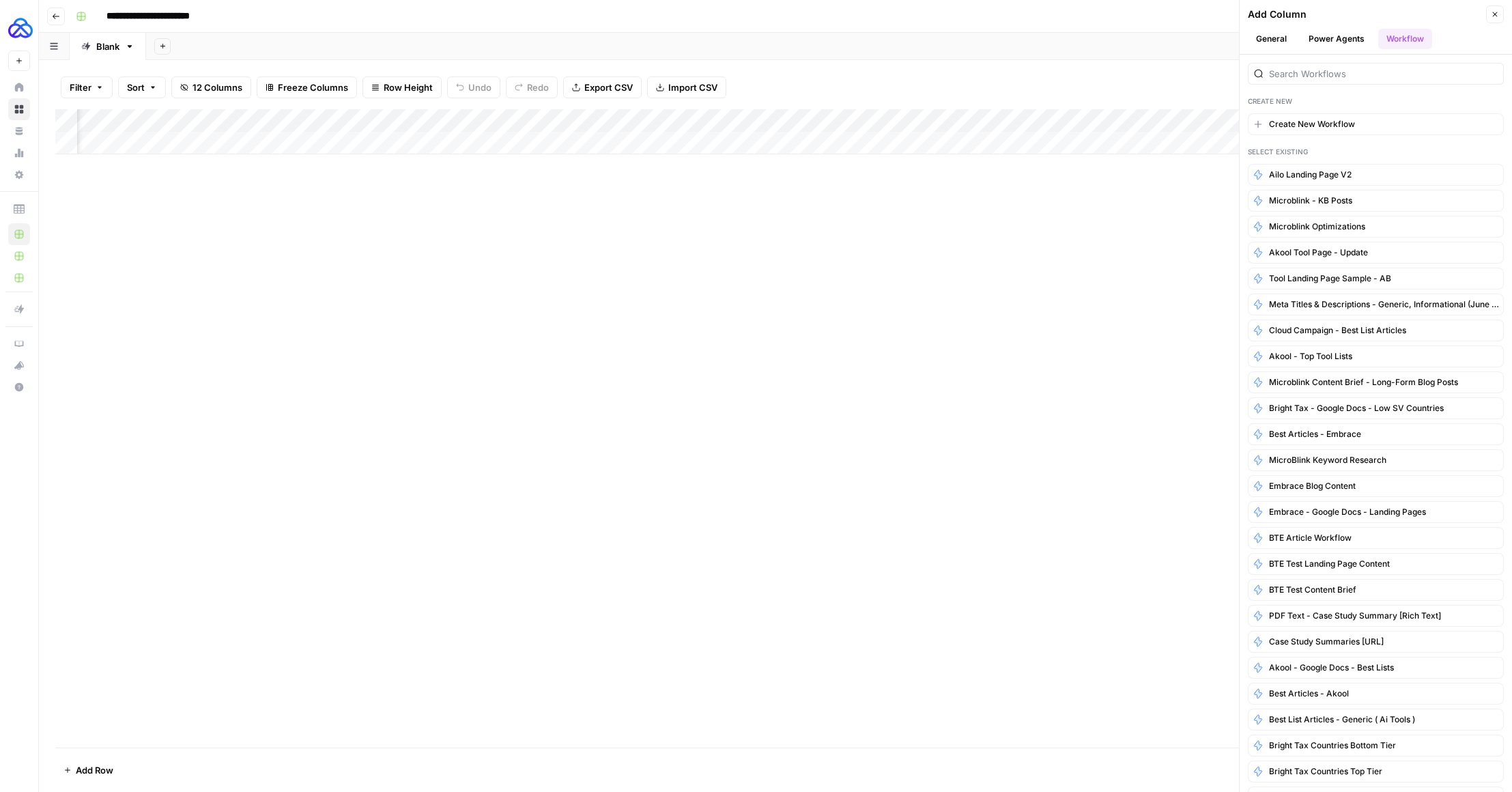 click at bounding box center (1375, 74) 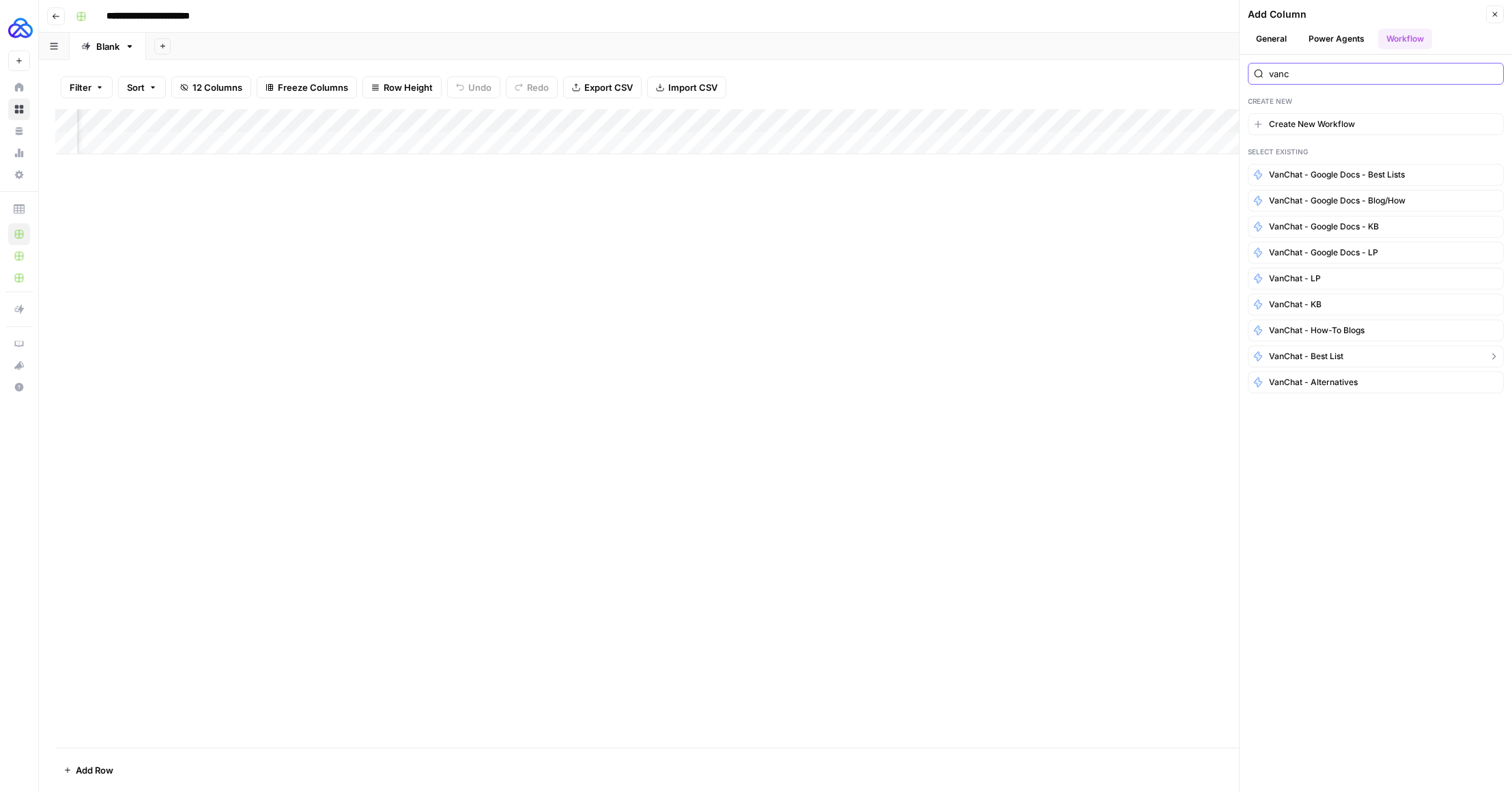 type on "vanc" 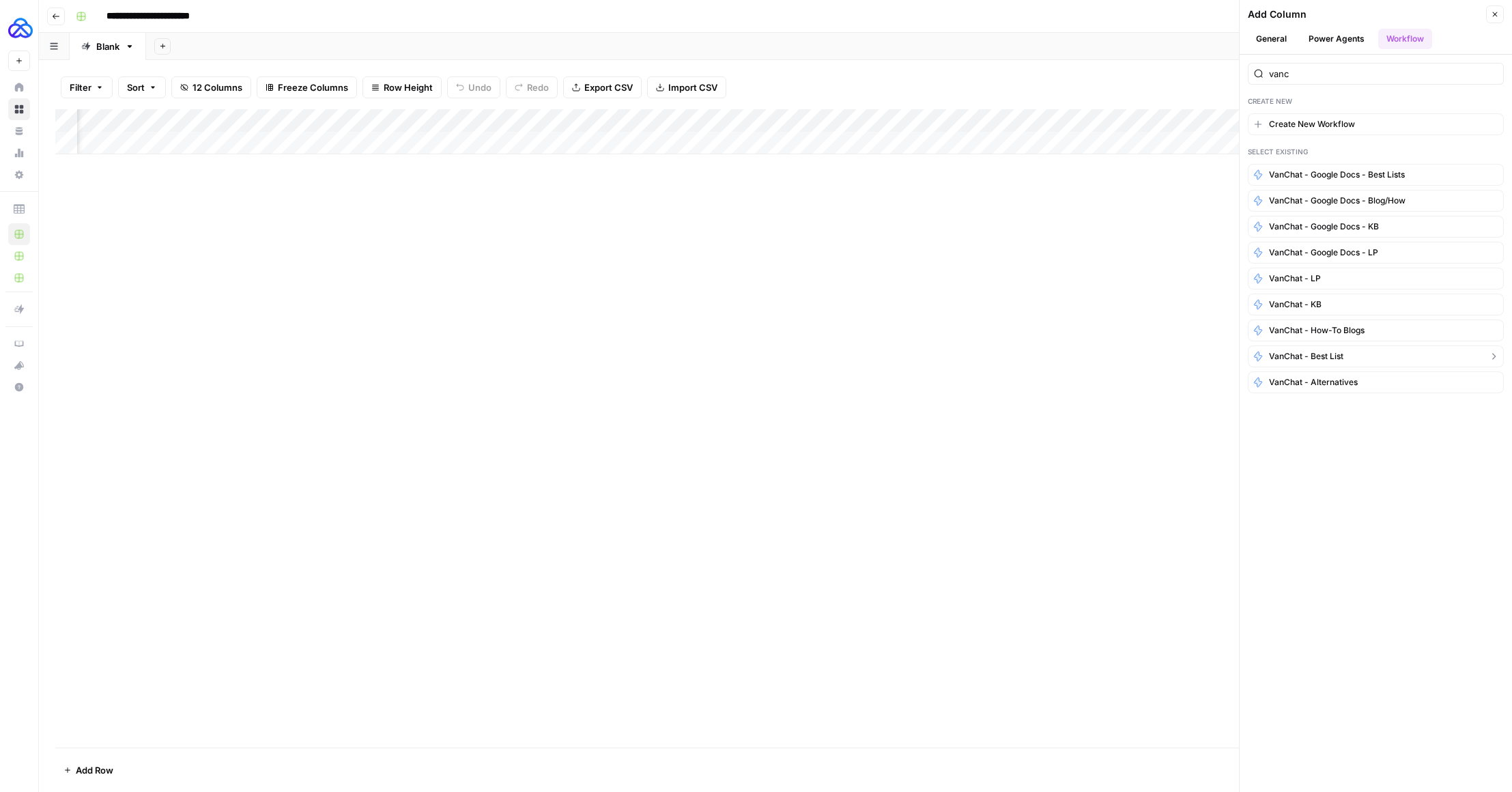 click on "VanChat - Best List" at bounding box center [1306, 356] 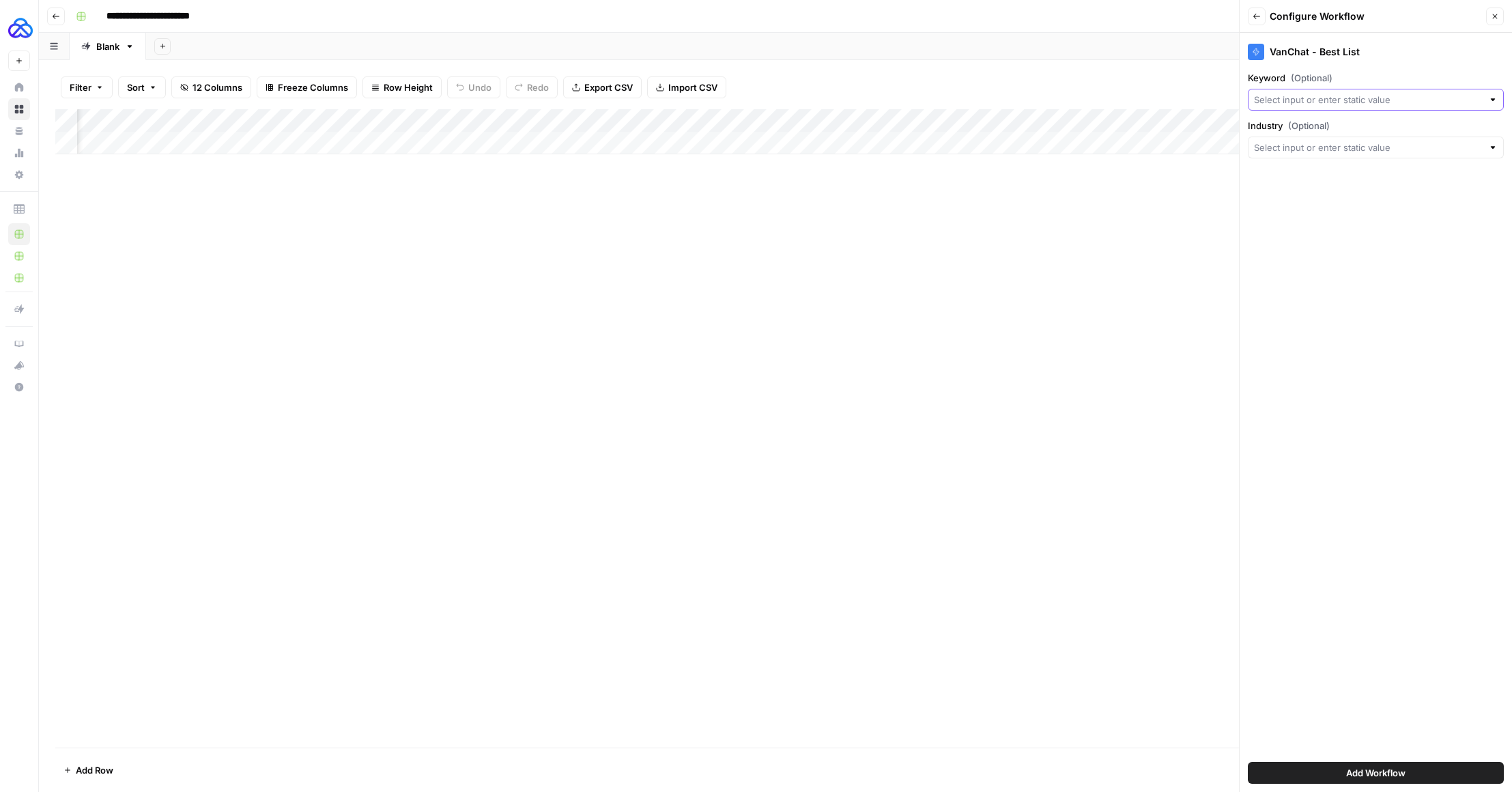 click on "Keyword   (Optional)" at bounding box center (1368, 100) 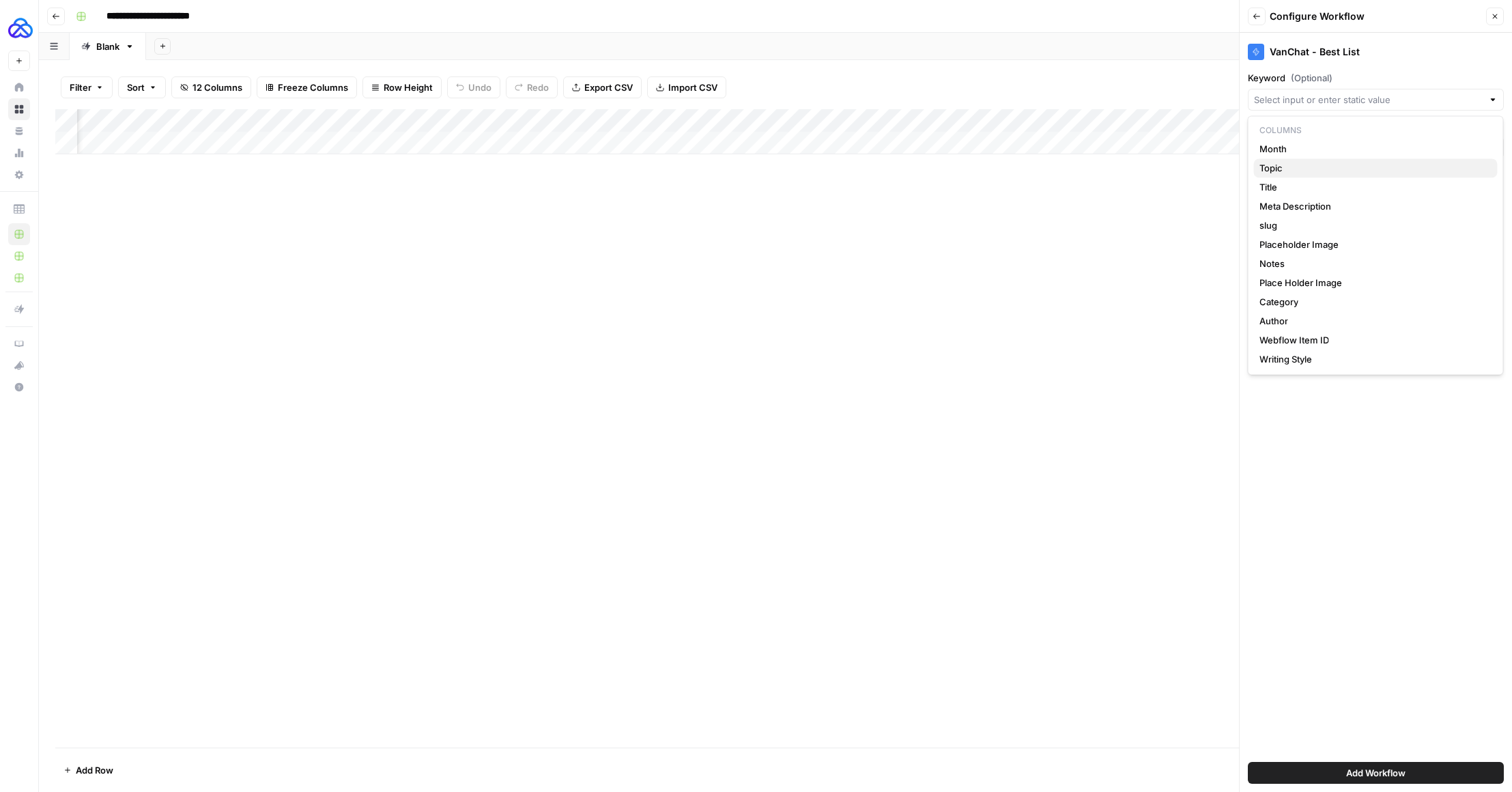 click on "Topic" at bounding box center (1375, 168) 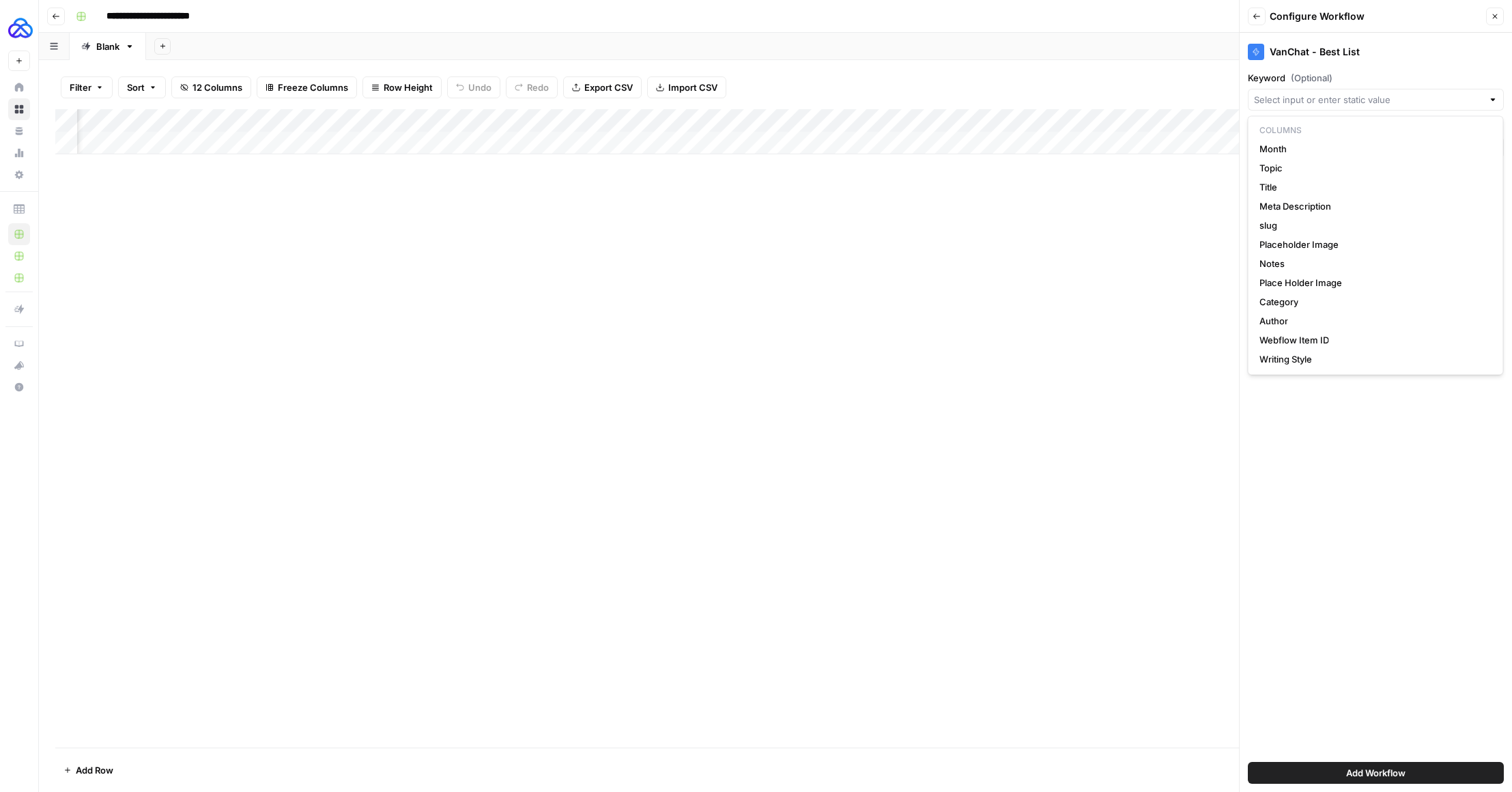 type on "Topic" 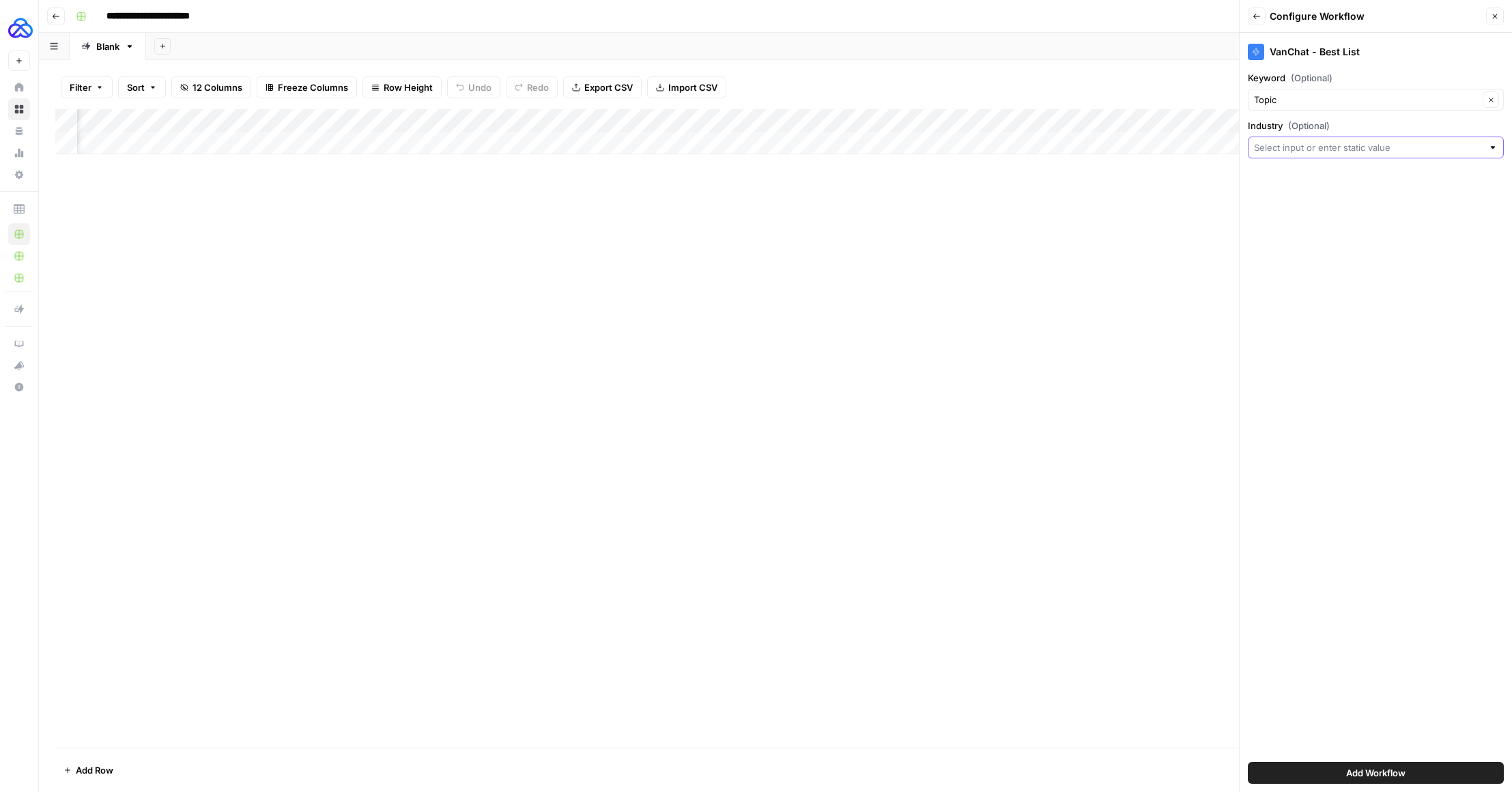 click on "Industry   (Optional)" at bounding box center [1368, 147] 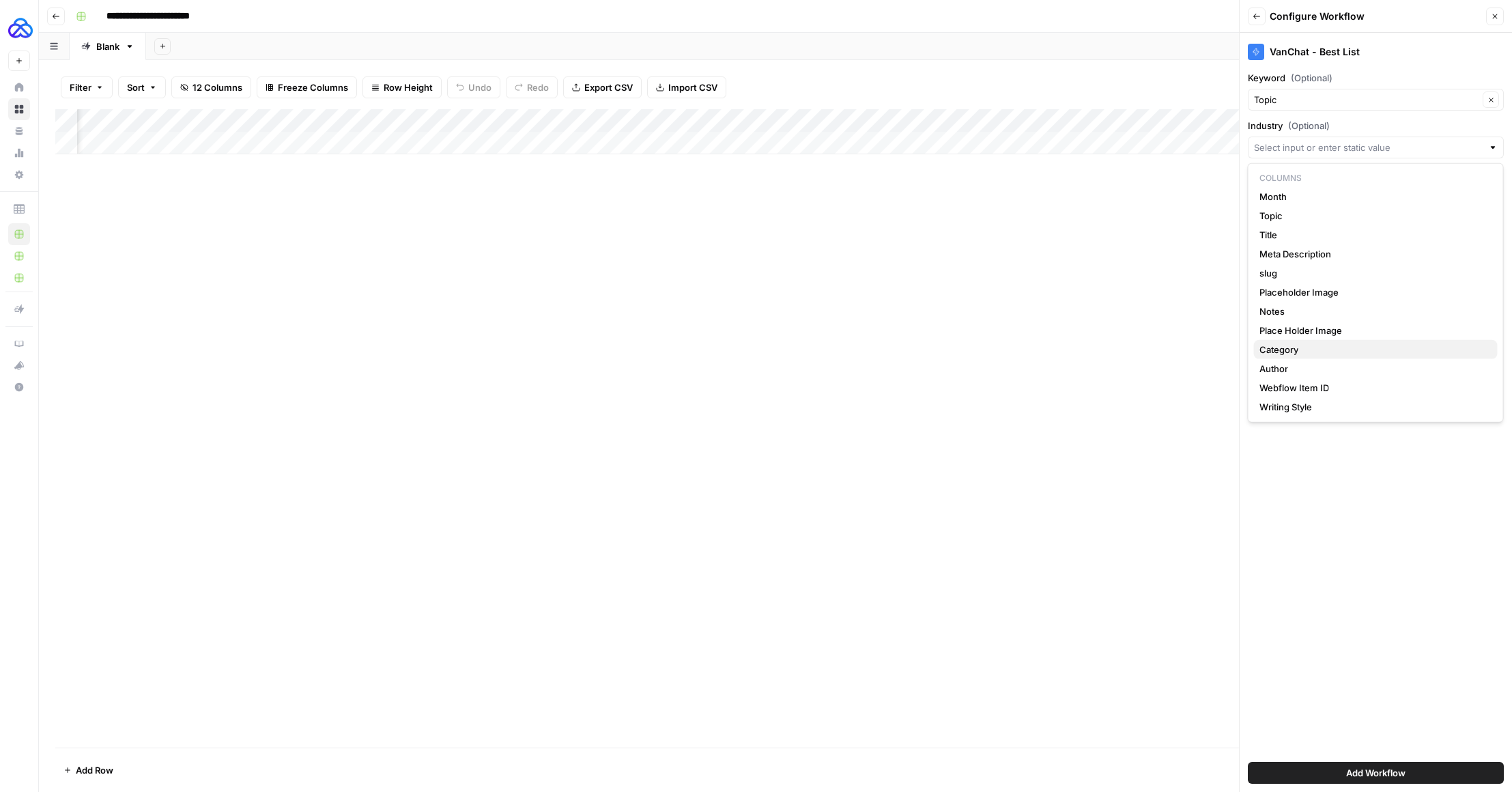 click on "Category" at bounding box center (1279, 350) 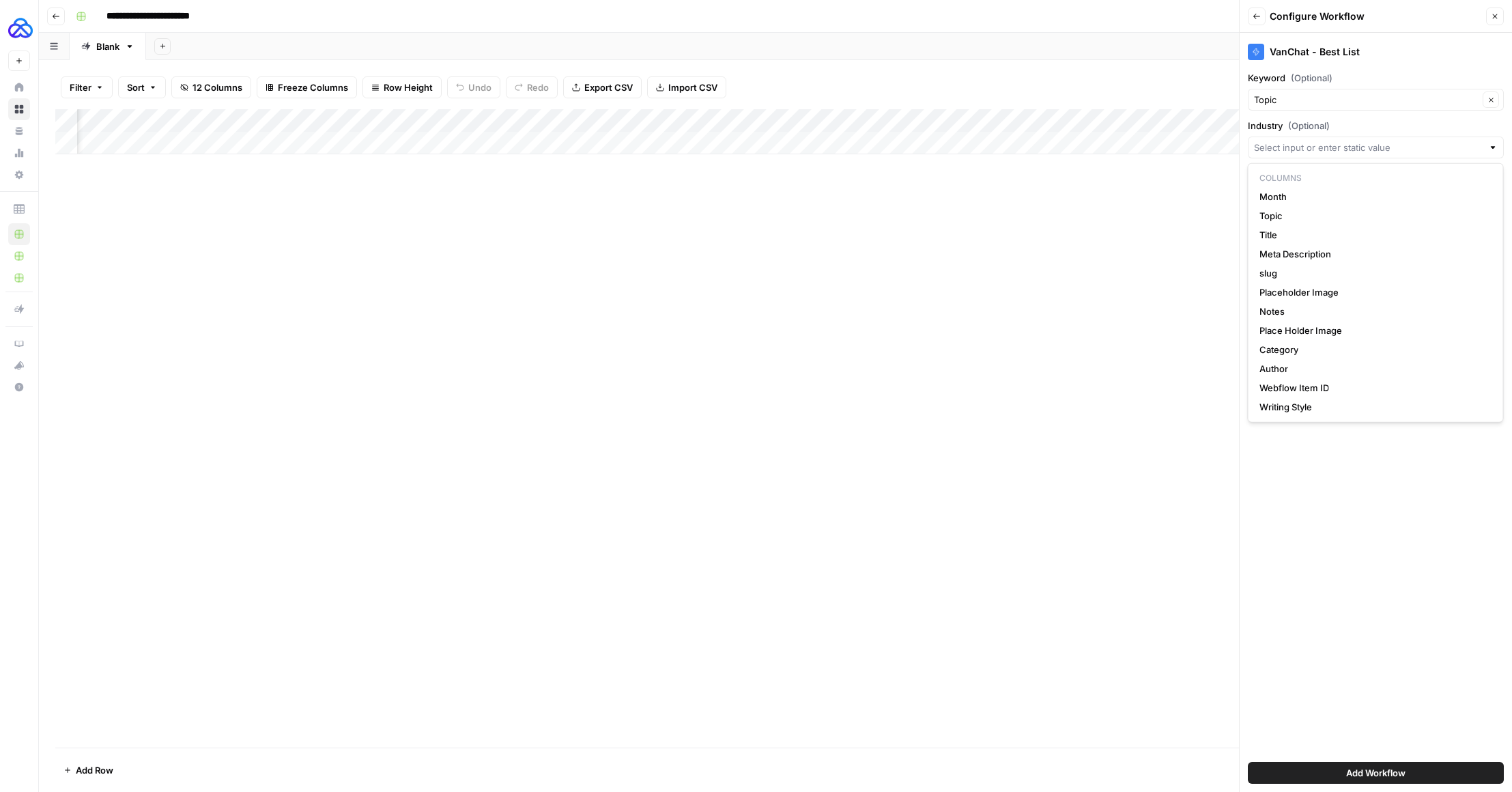 type on "Category" 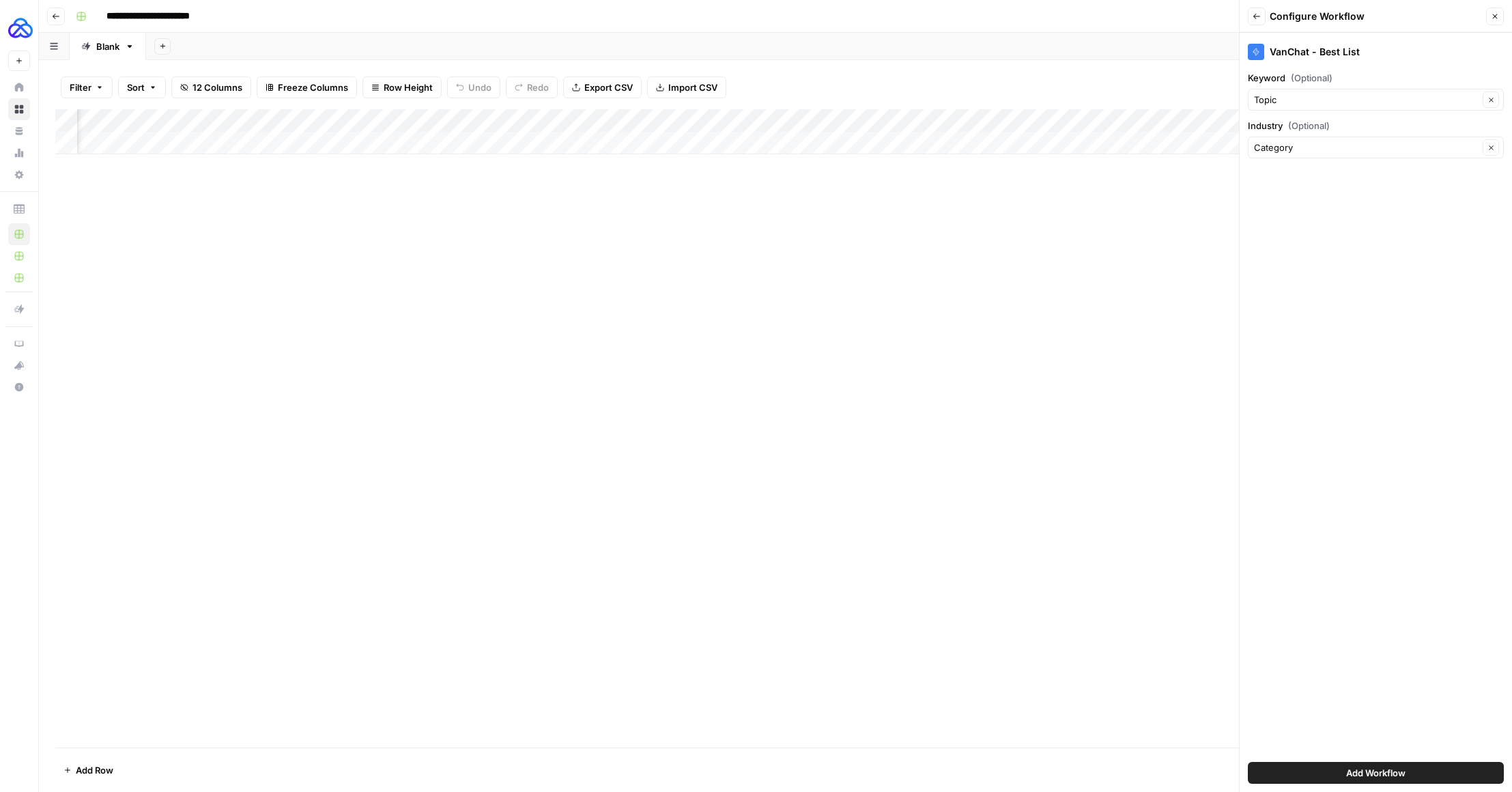 click on "Add Workflow" at bounding box center [1375, 773] 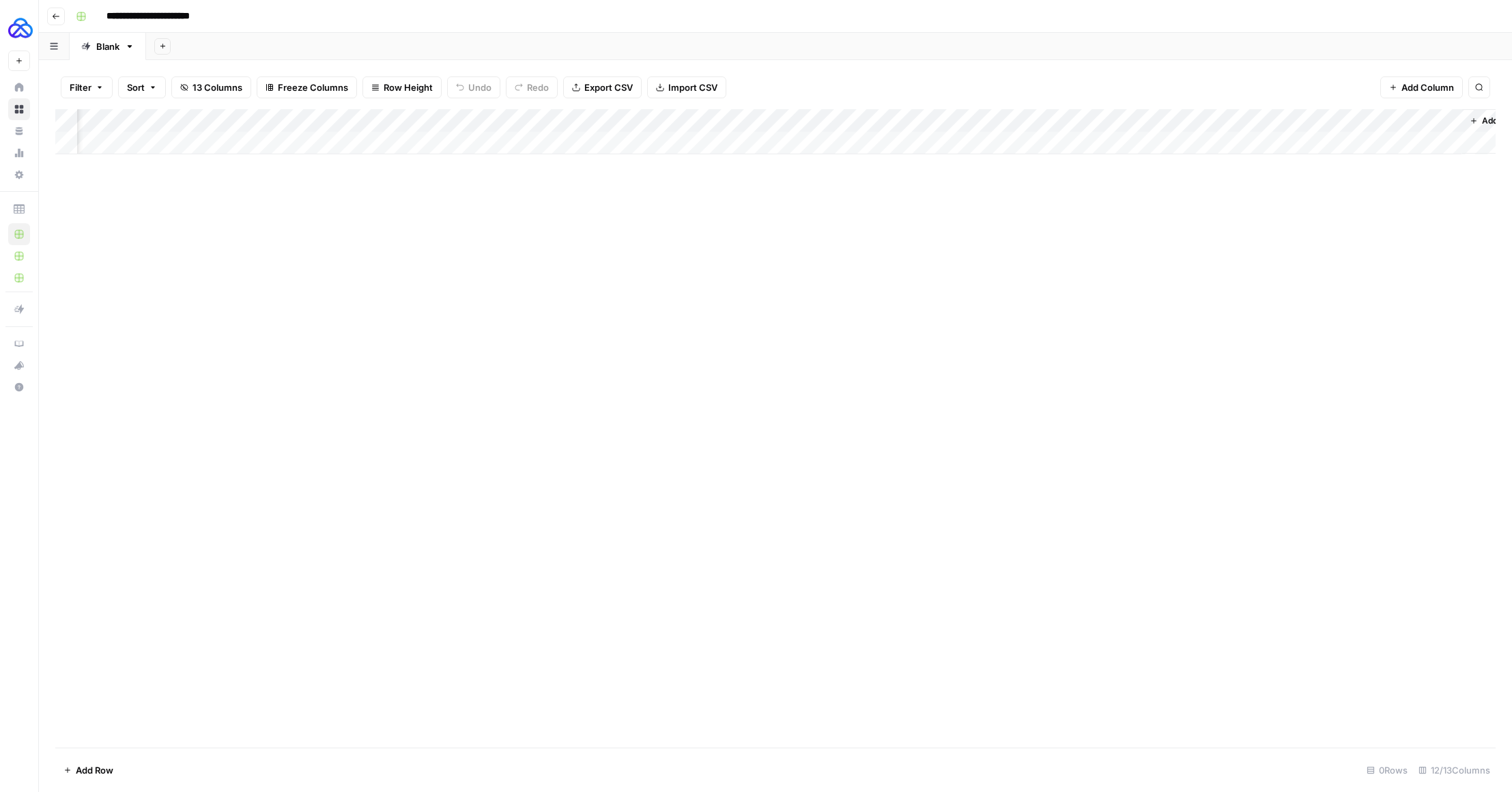 scroll, scrollTop: 0, scrollLeft: 509, axis: horizontal 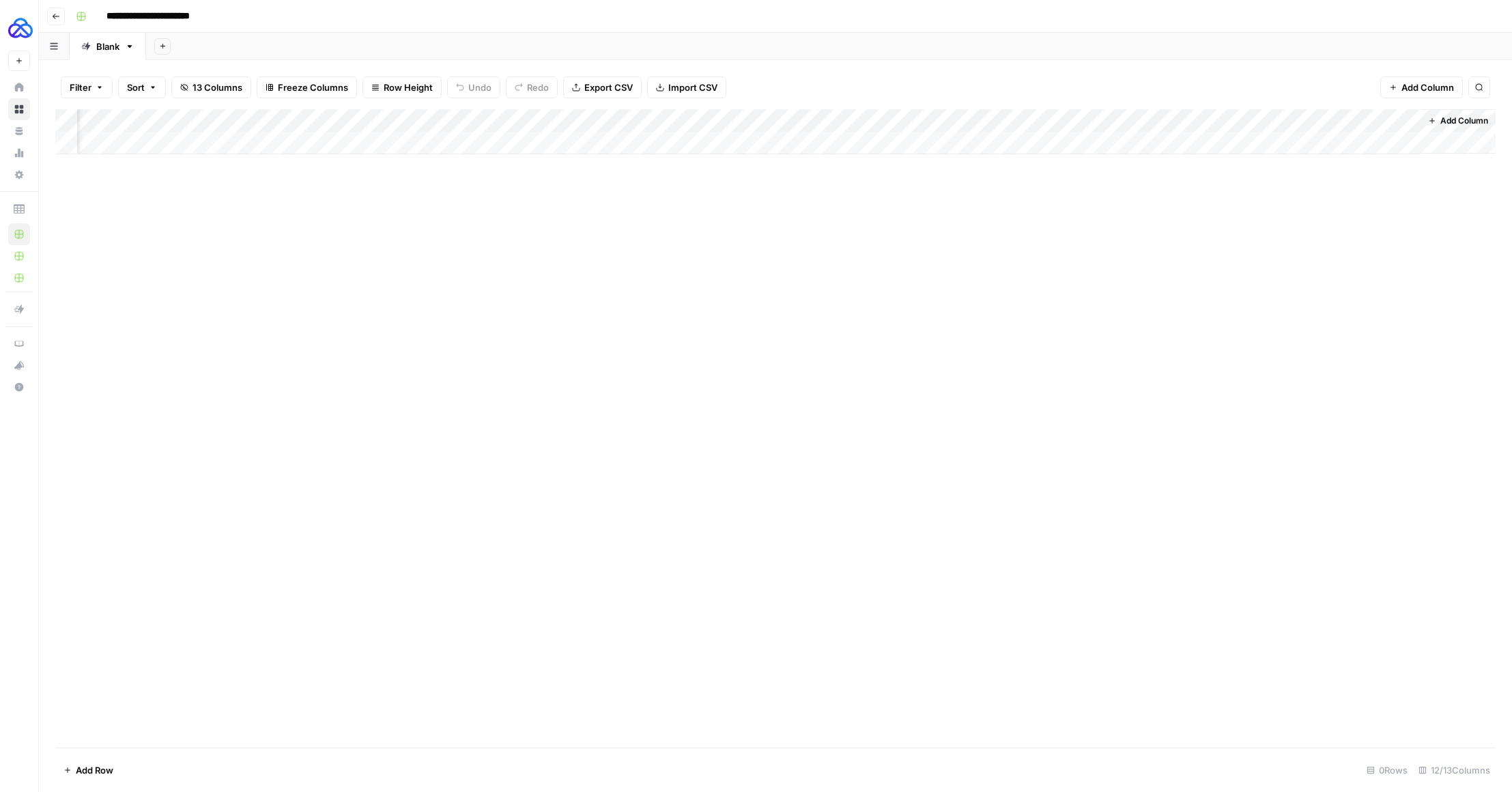 drag, startPoint x: 1356, startPoint y: 118, endPoint x: 522, endPoint y: 145, distance: 834.4369 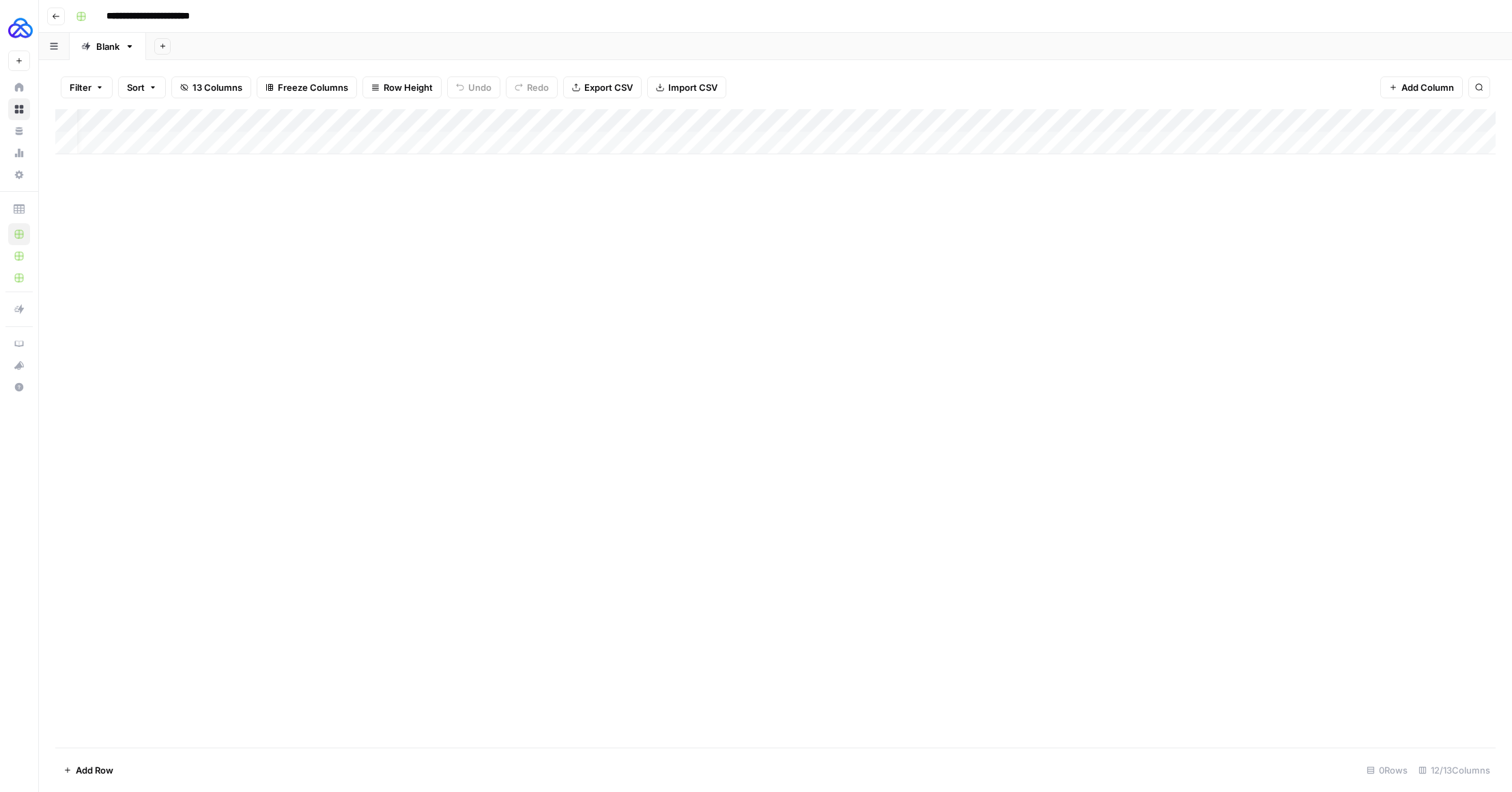 scroll, scrollTop: 0, scrollLeft: 0, axis: both 